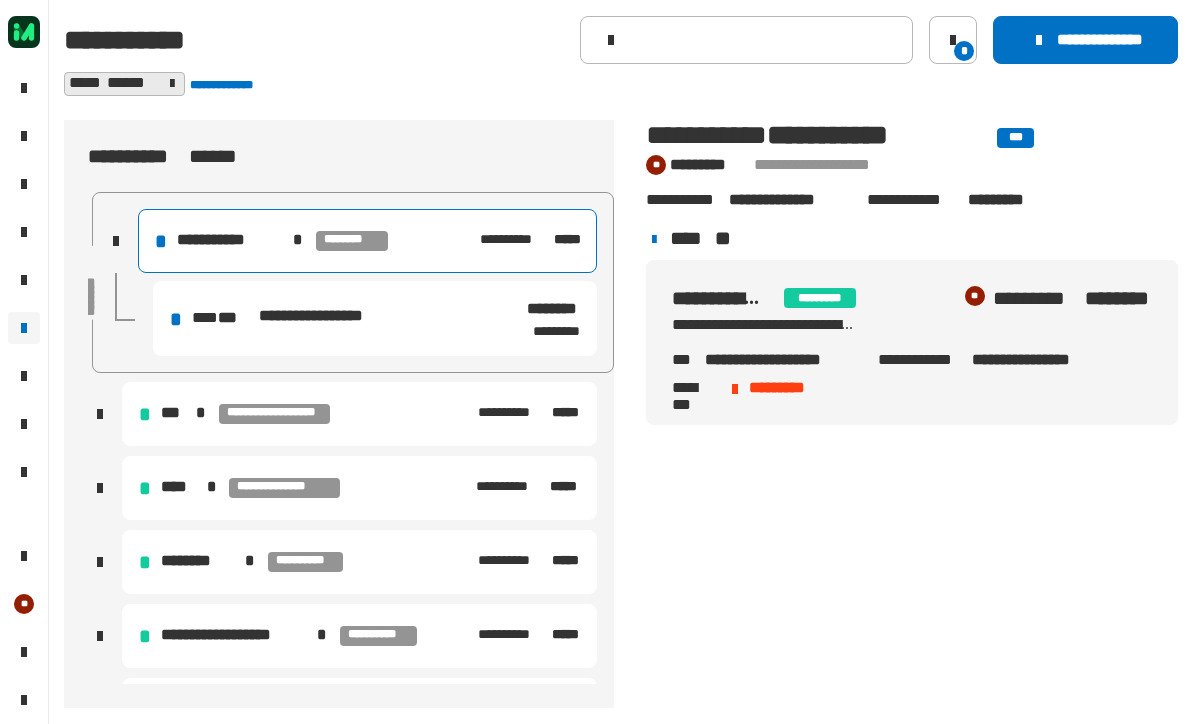 scroll, scrollTop: 0, scrollLeft: 0, axis: both 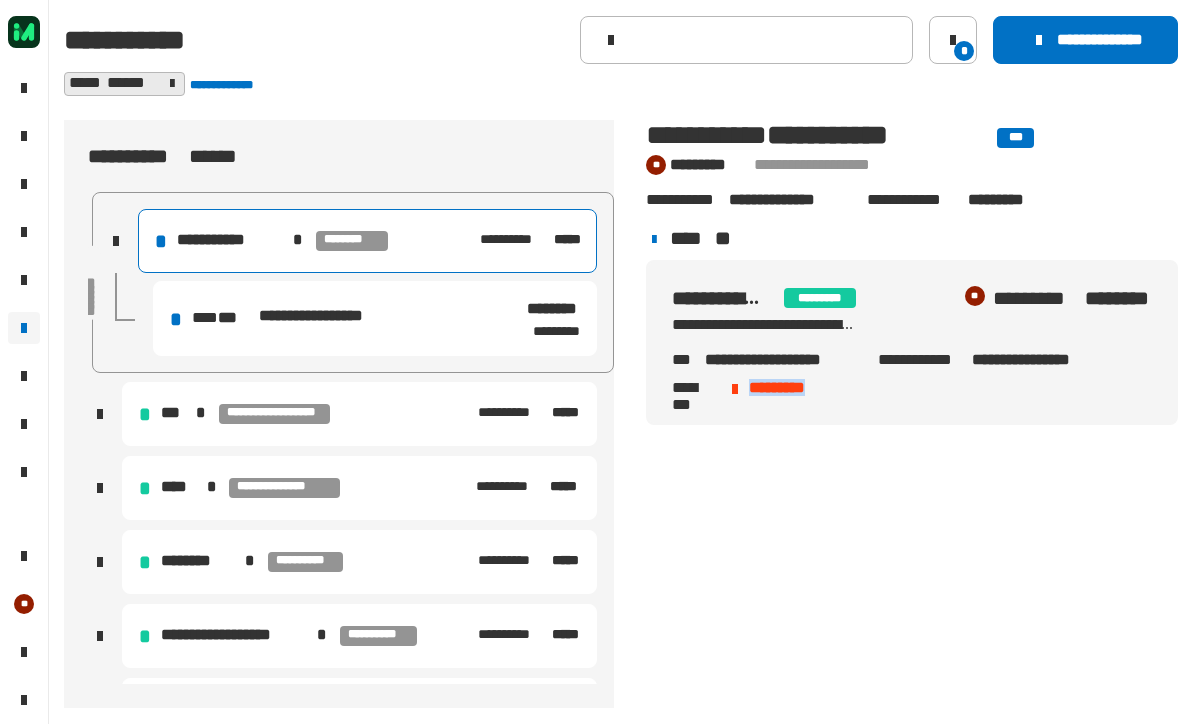 click on "**********" 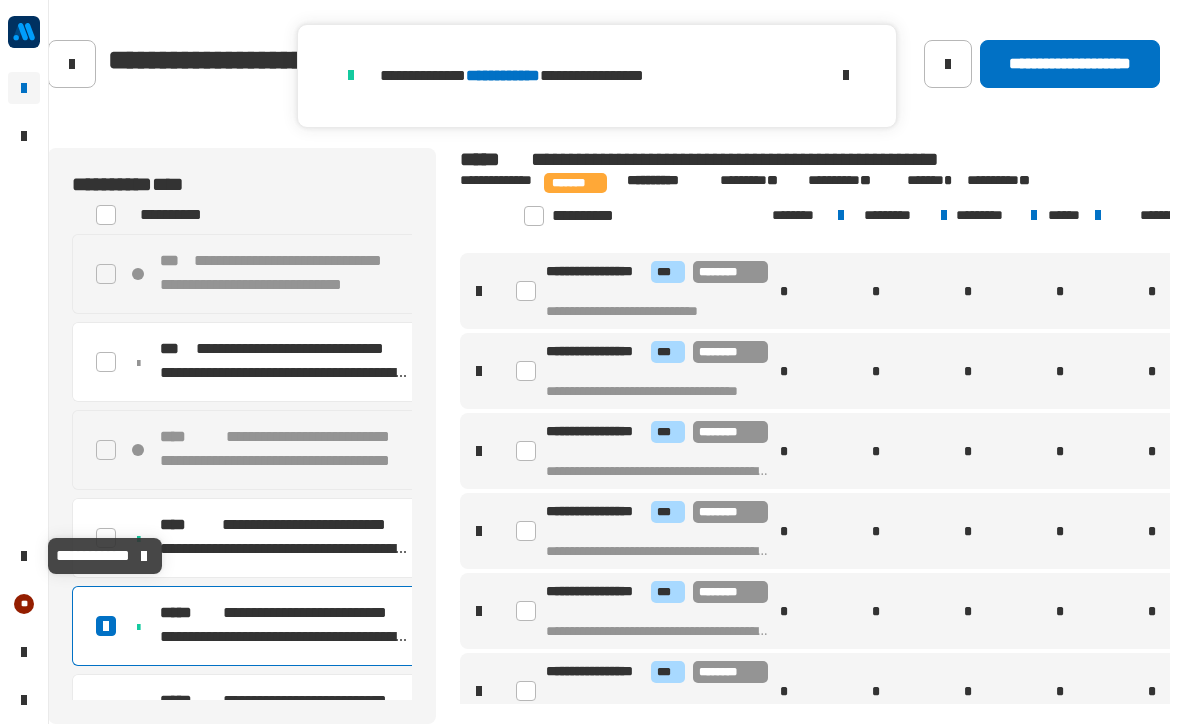 scroll, scrollTop: 0, scrollLeft: 0, axis: both 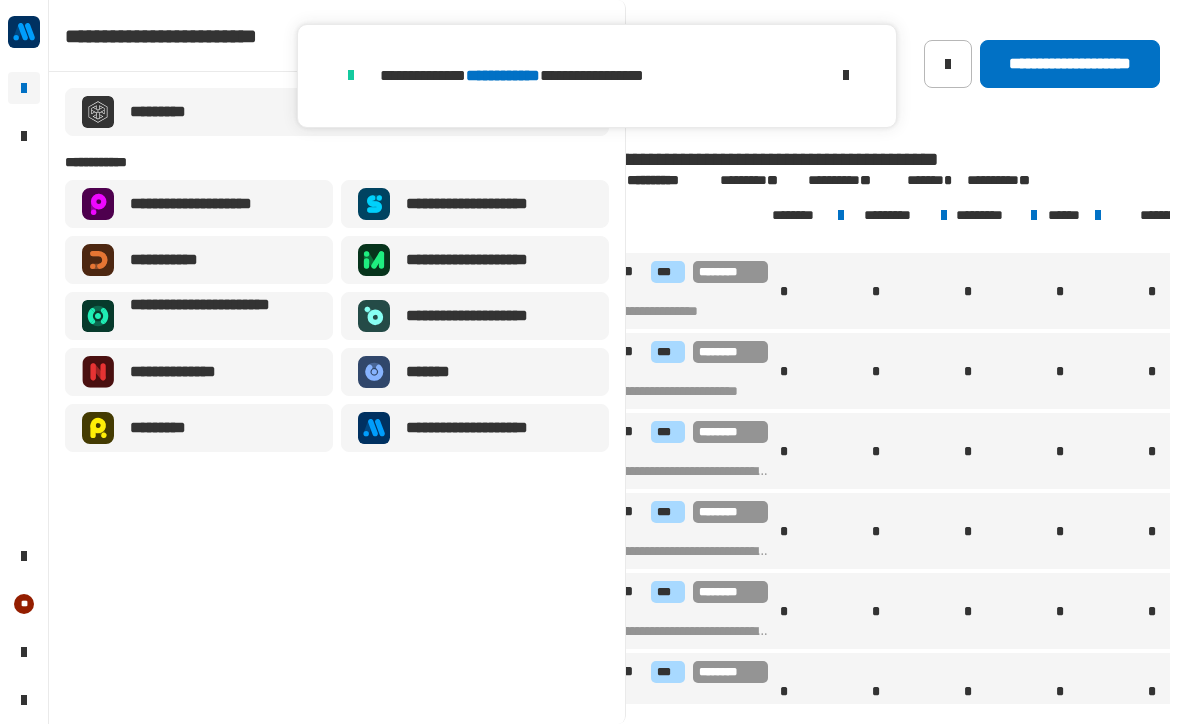 click on "**********" at bounding box center [483, 204] 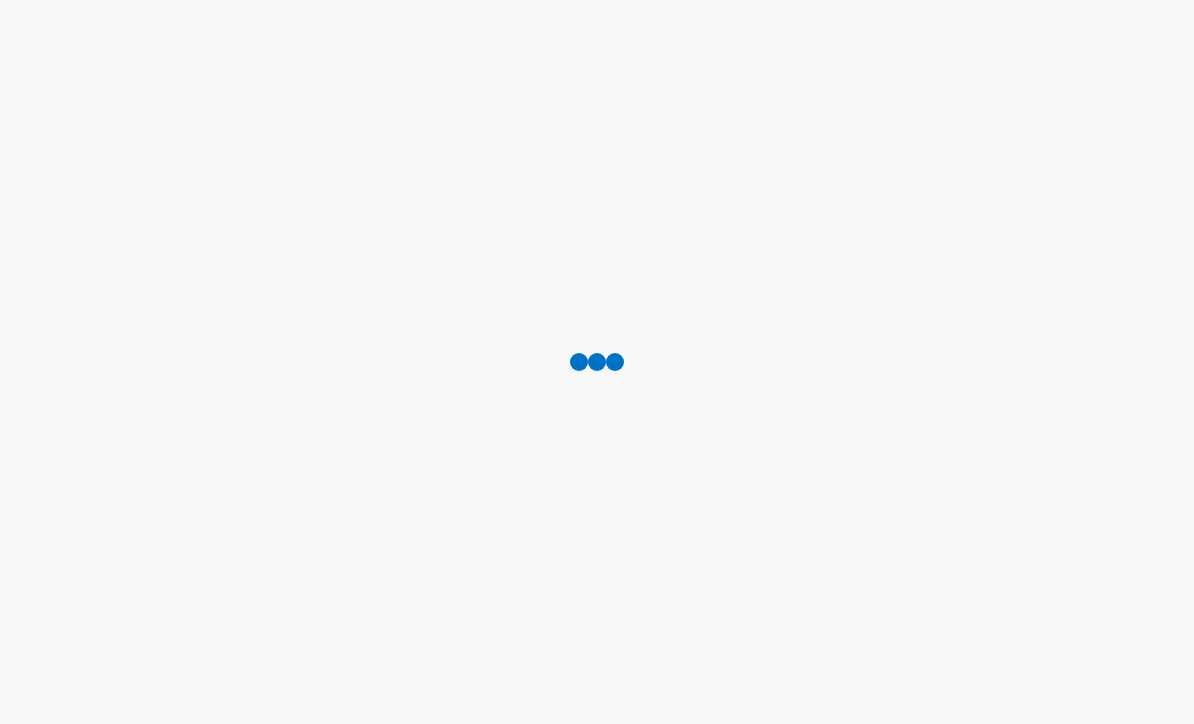 scroll, scrollTop: 0, scrollLeft: 0, axis: both 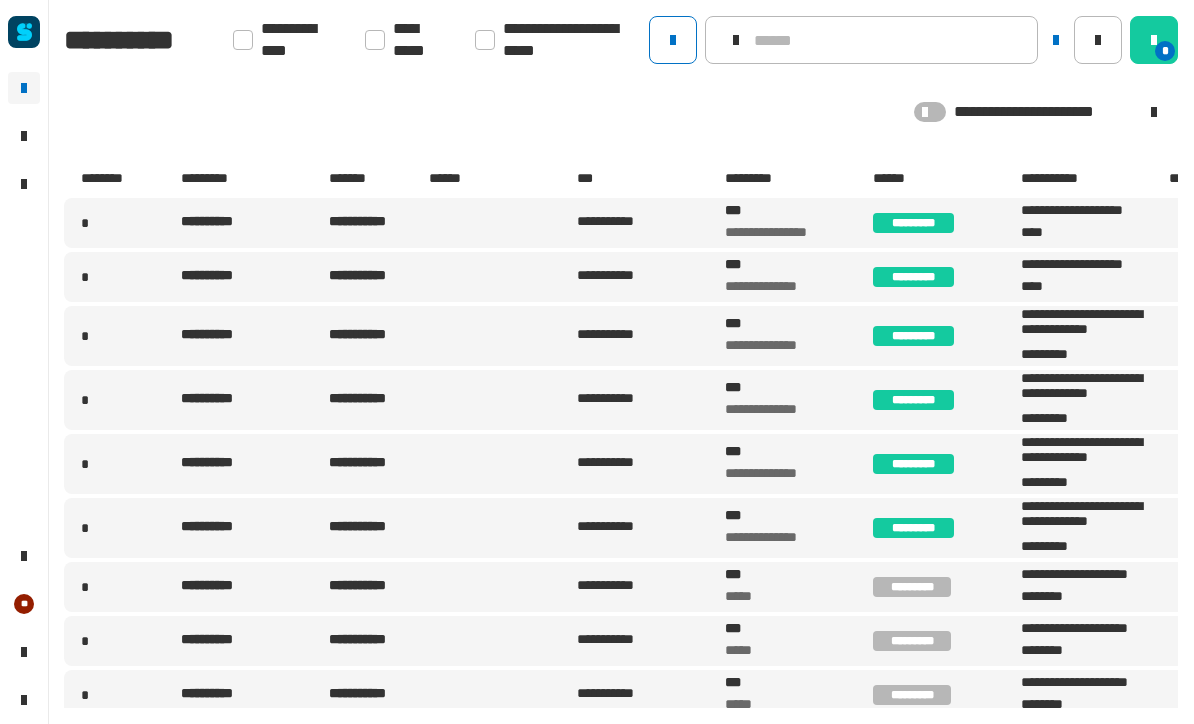 click 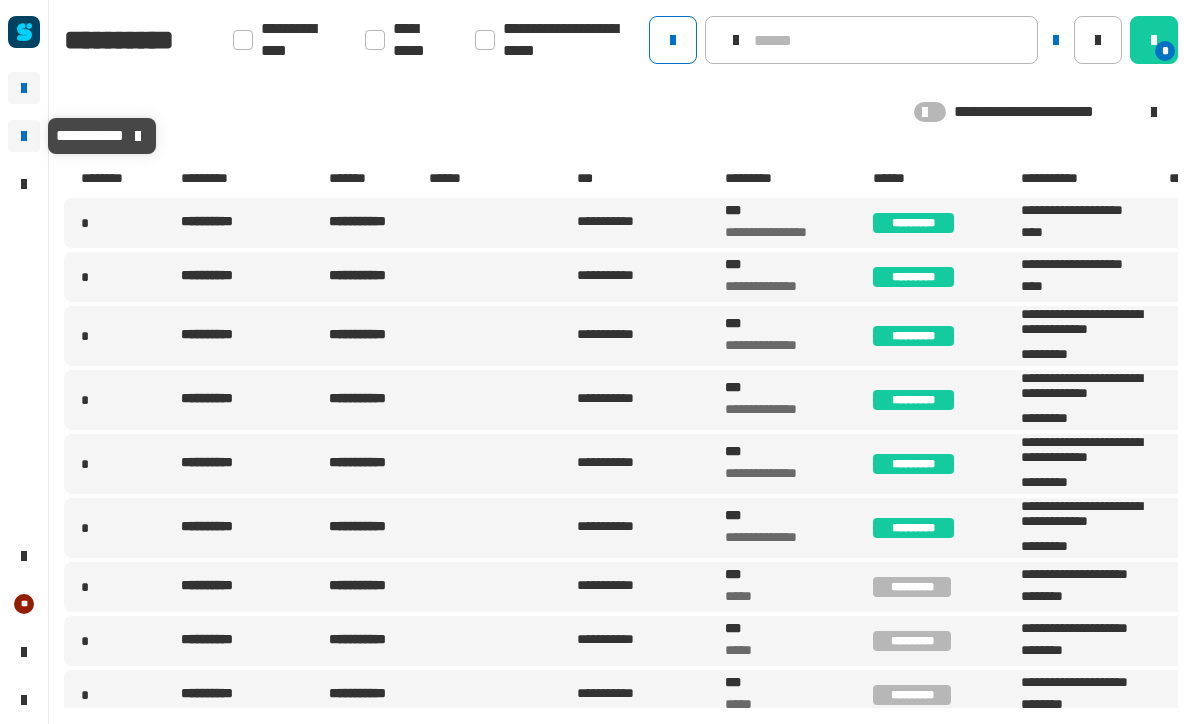 click 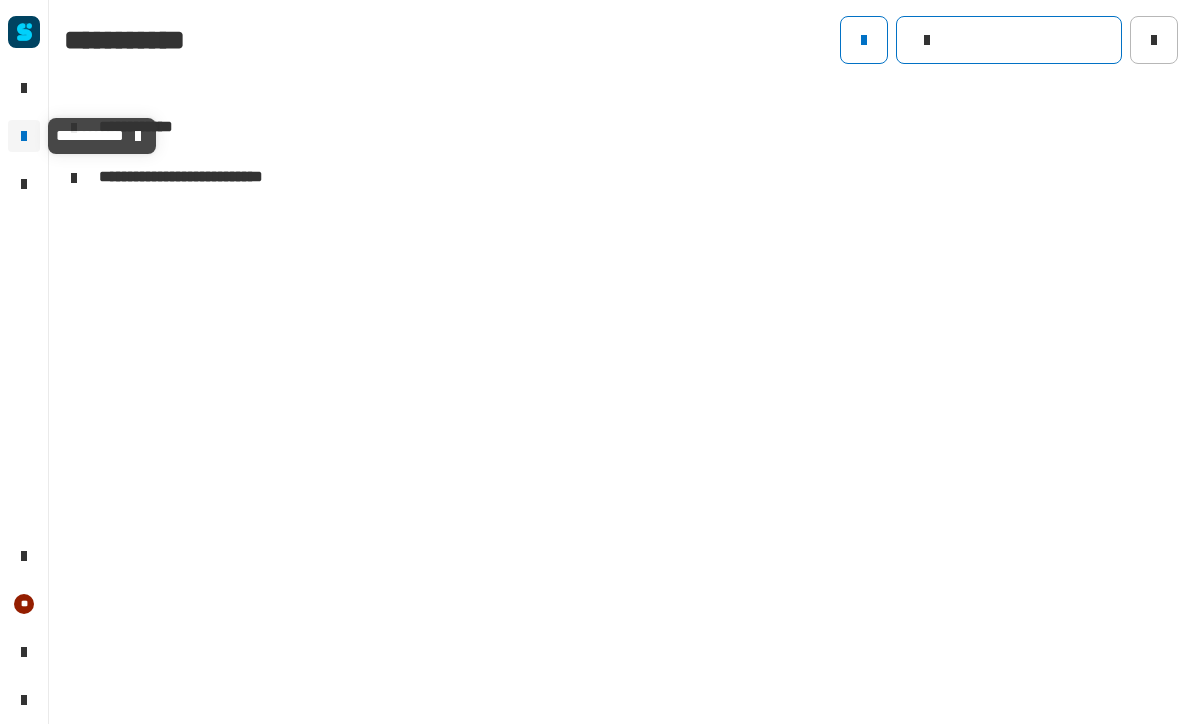 click 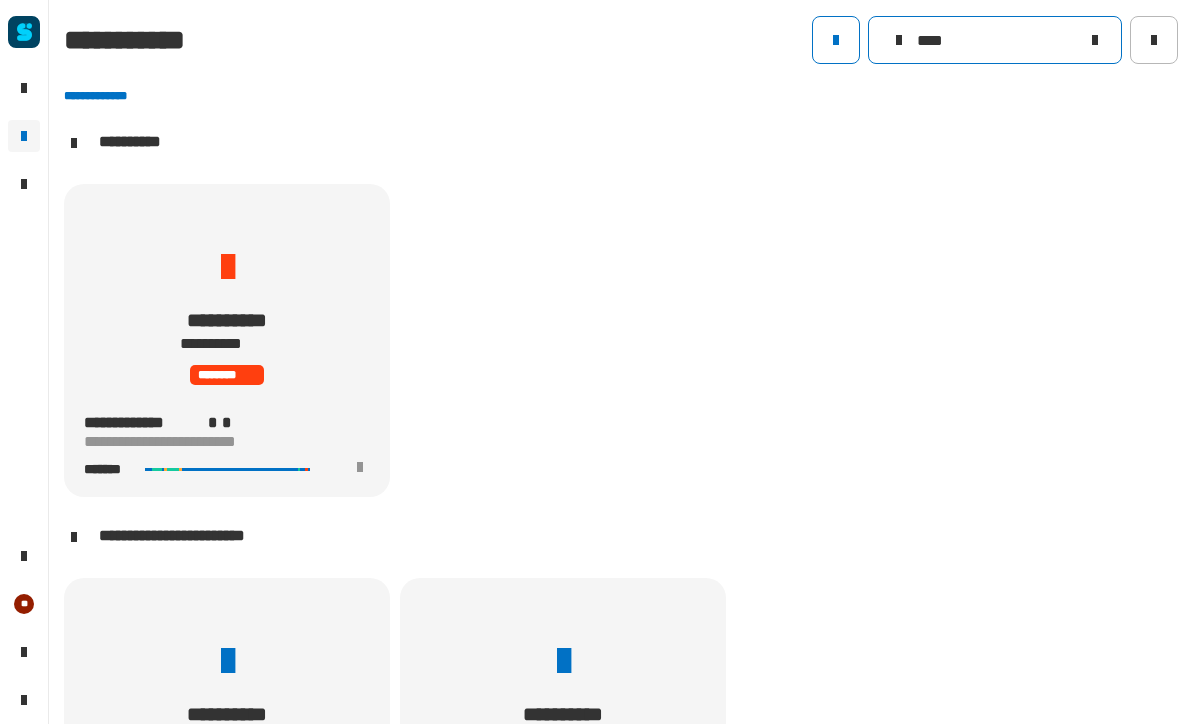 scroll, scrollTop: 0, scrollLeft: 0, axis: both 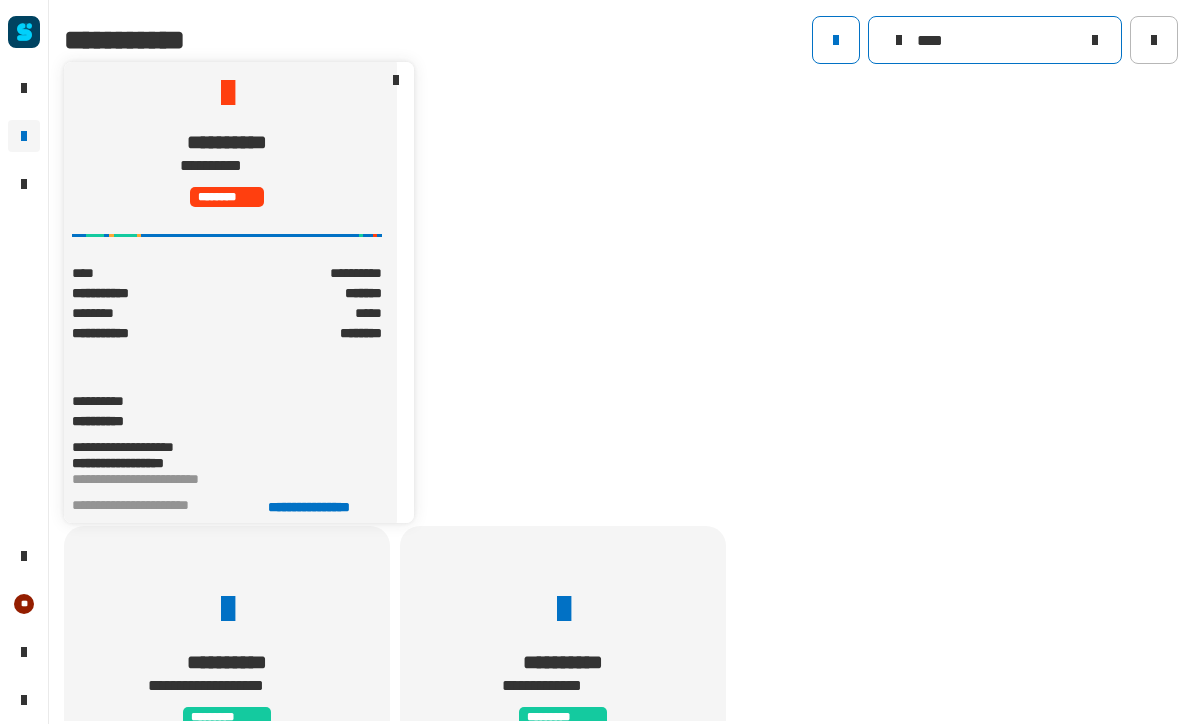 type on "****" 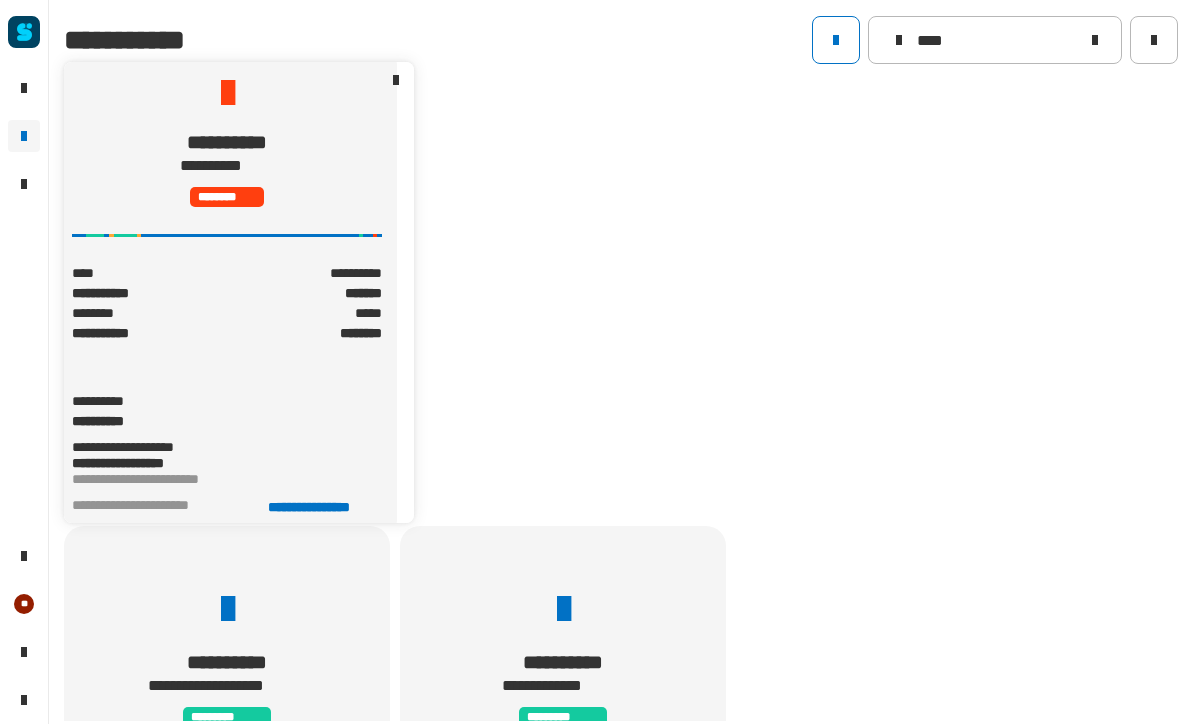 click on "**********" 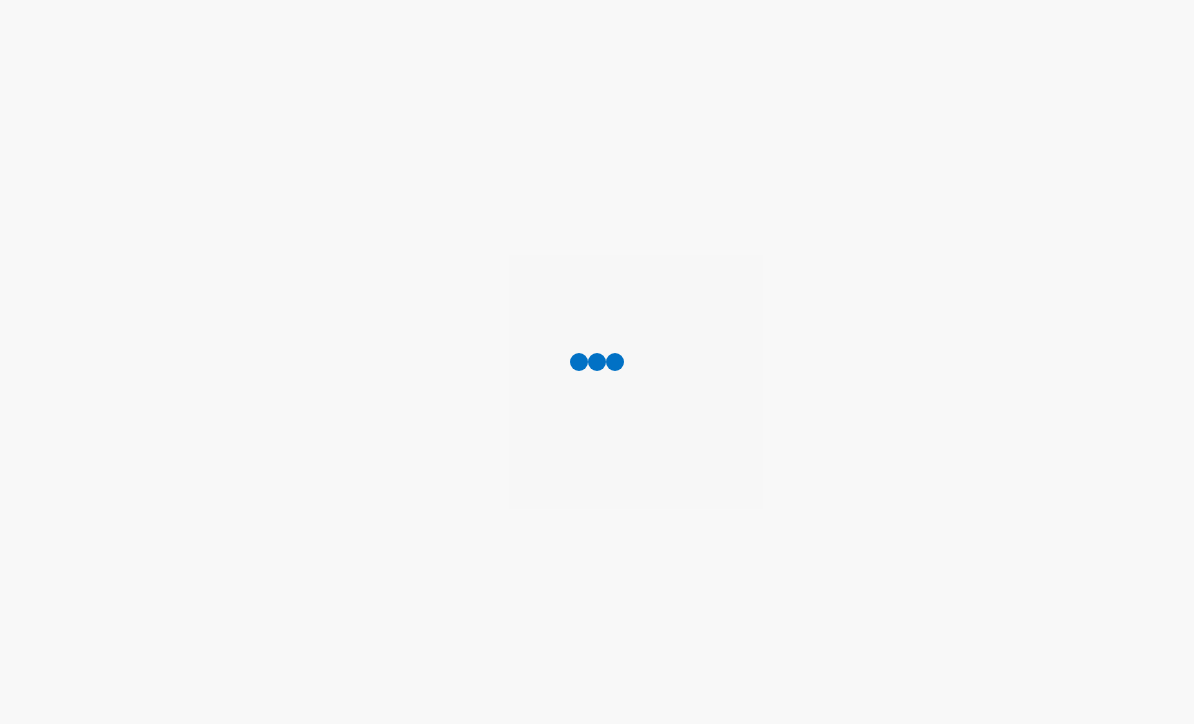 scroll, scrollTop: 0, scrollLeft: 0, axis: both 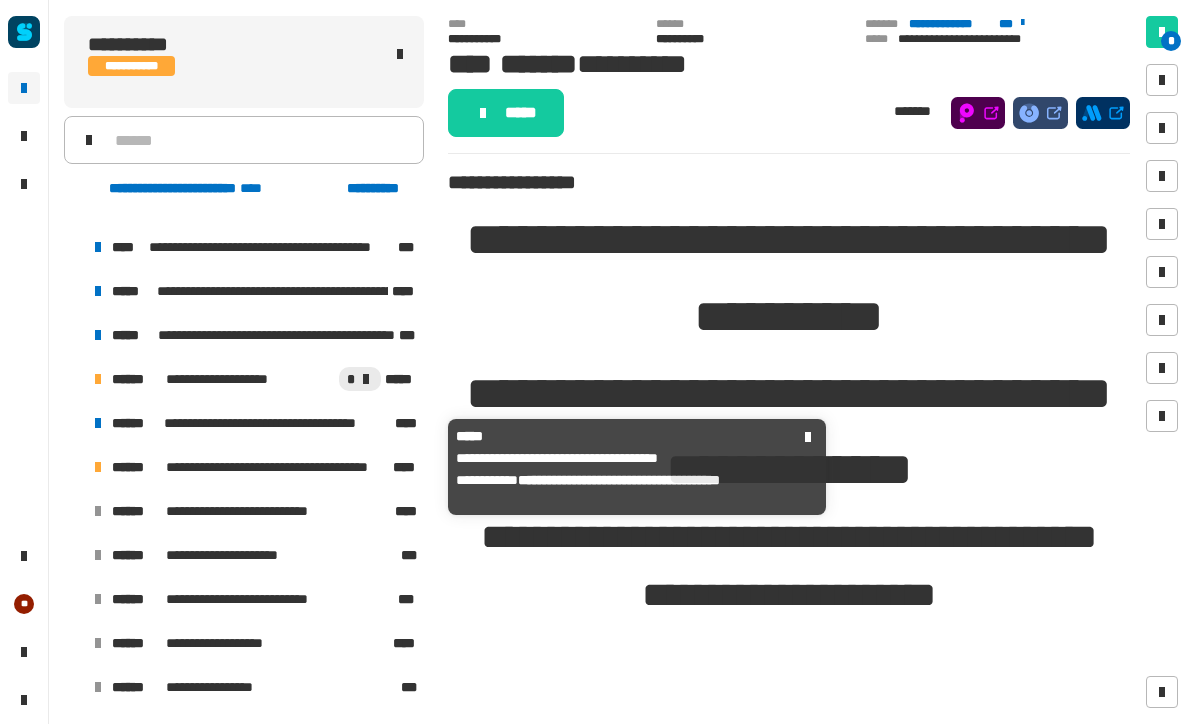 click on "**********" at bounding box center (289, 467) 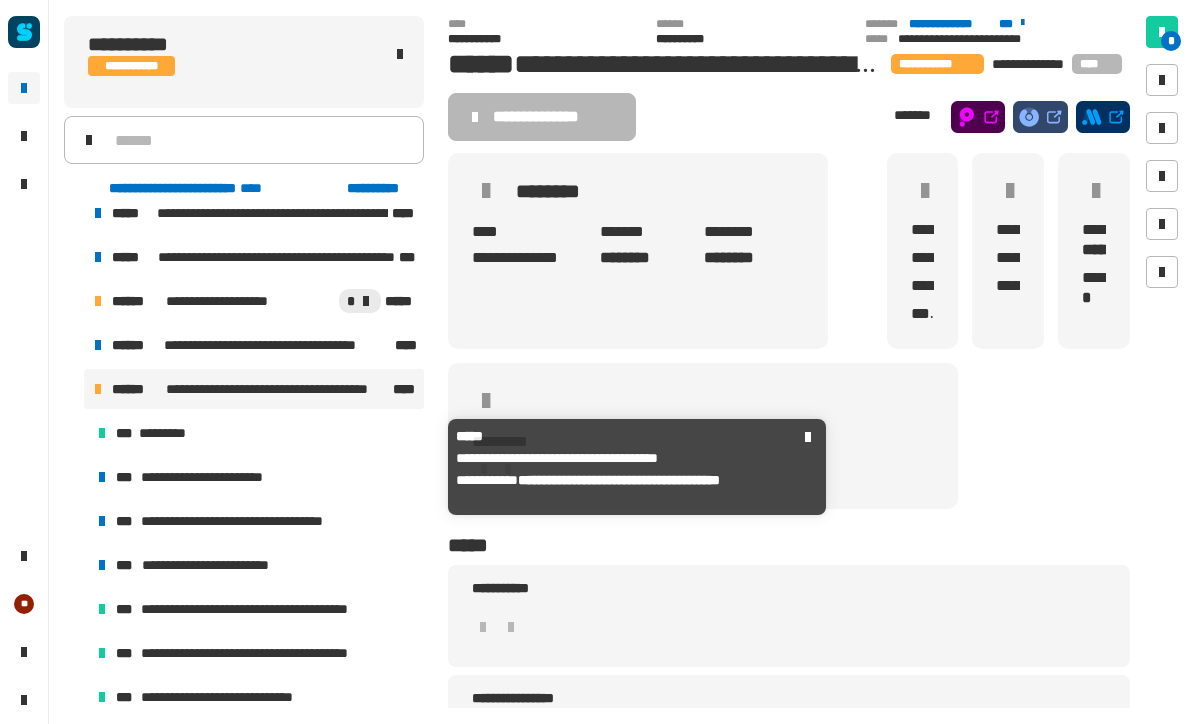 scroll, scrollTop: 237, scrollLeft: 0, axis: vertical 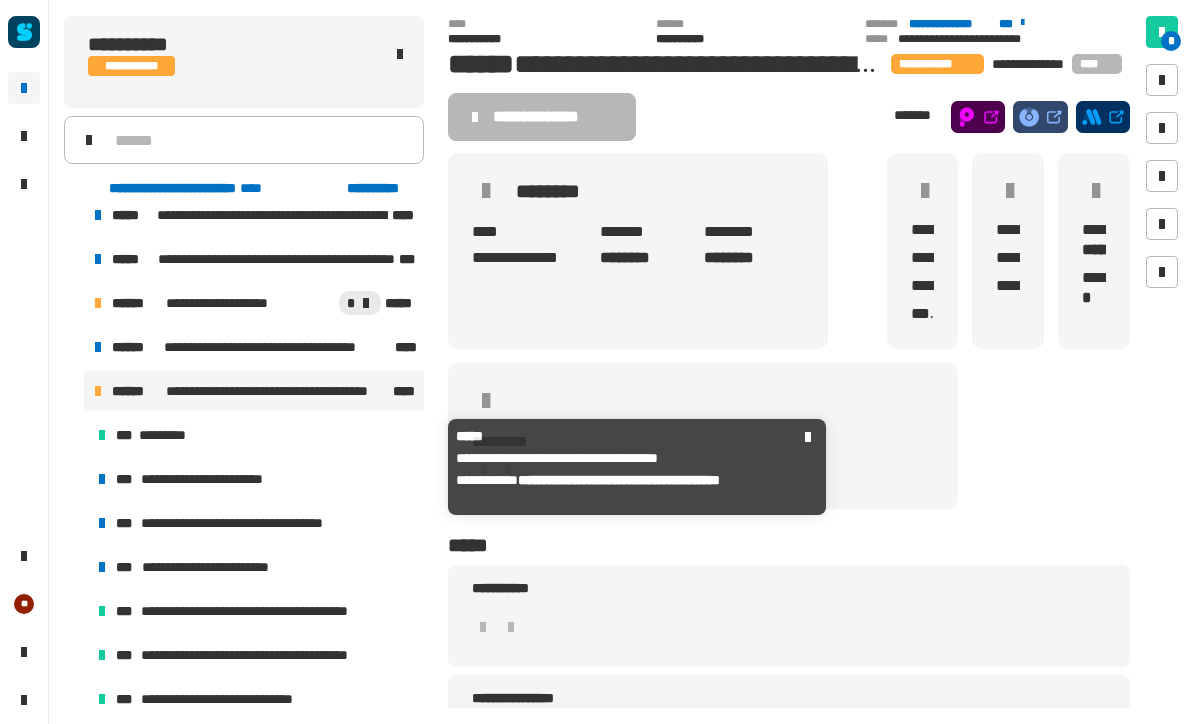 click on "**********" at bounding box center [212, 479] 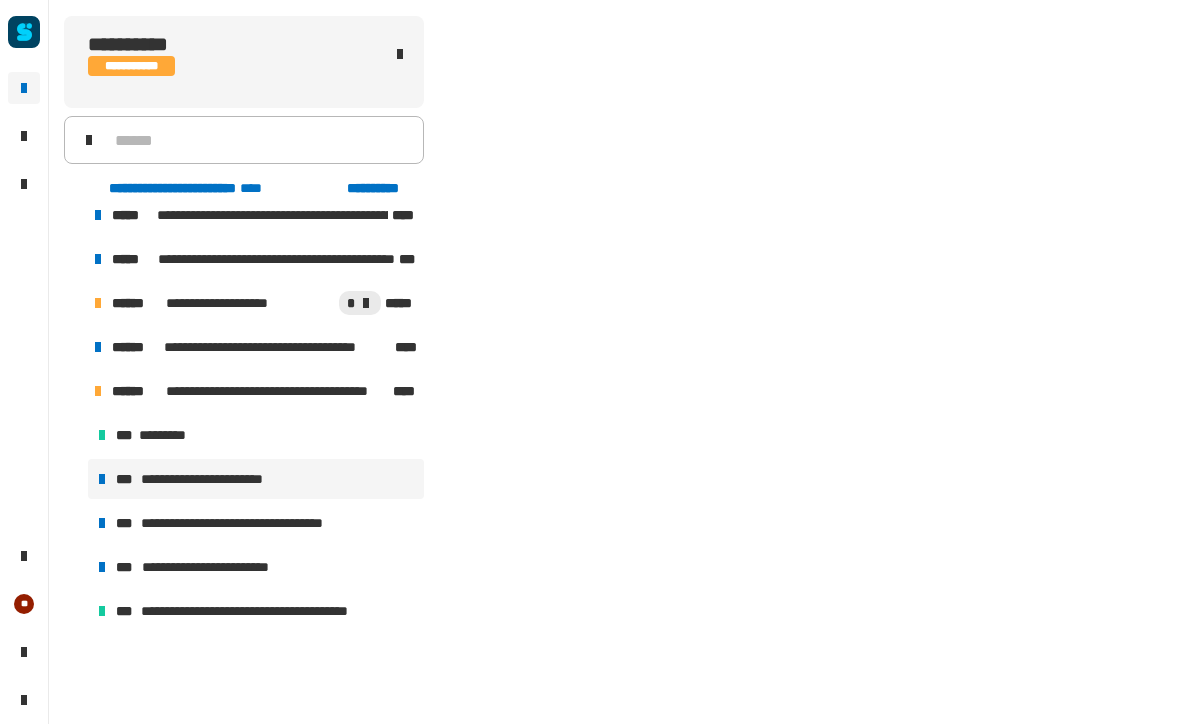 scroll, scrollTop: 0, scrollLeft: 0, axis: both 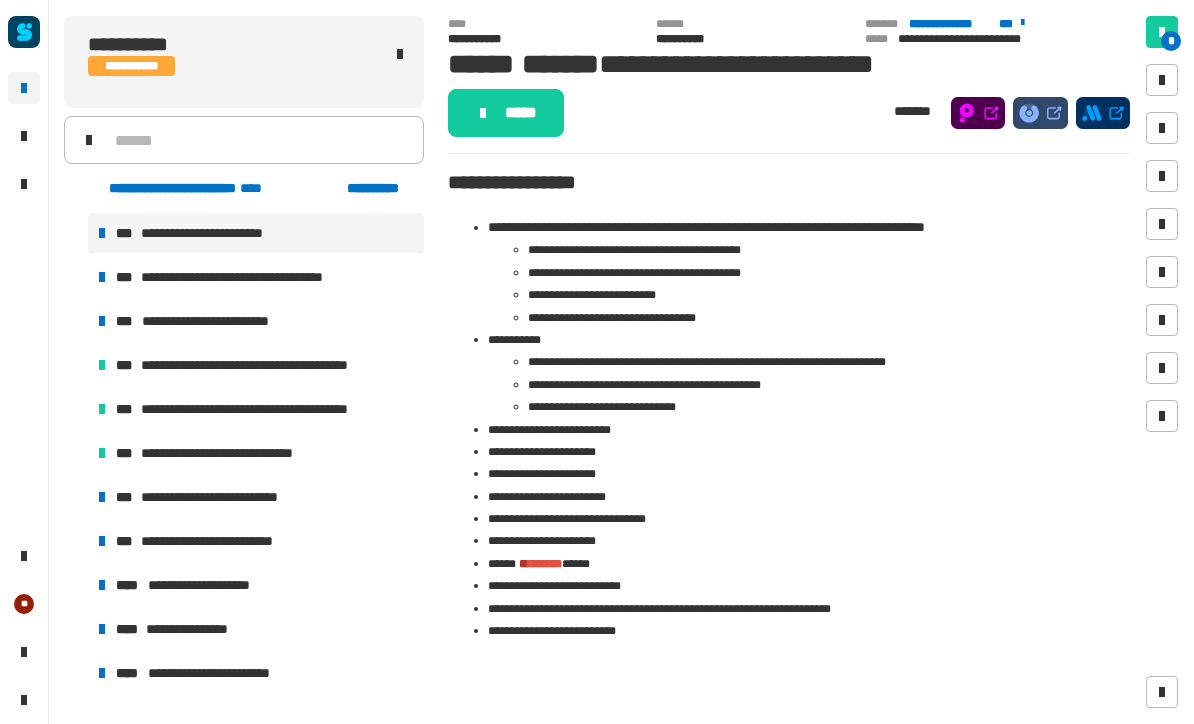 click on "**********" at bounding box center [230, 541] 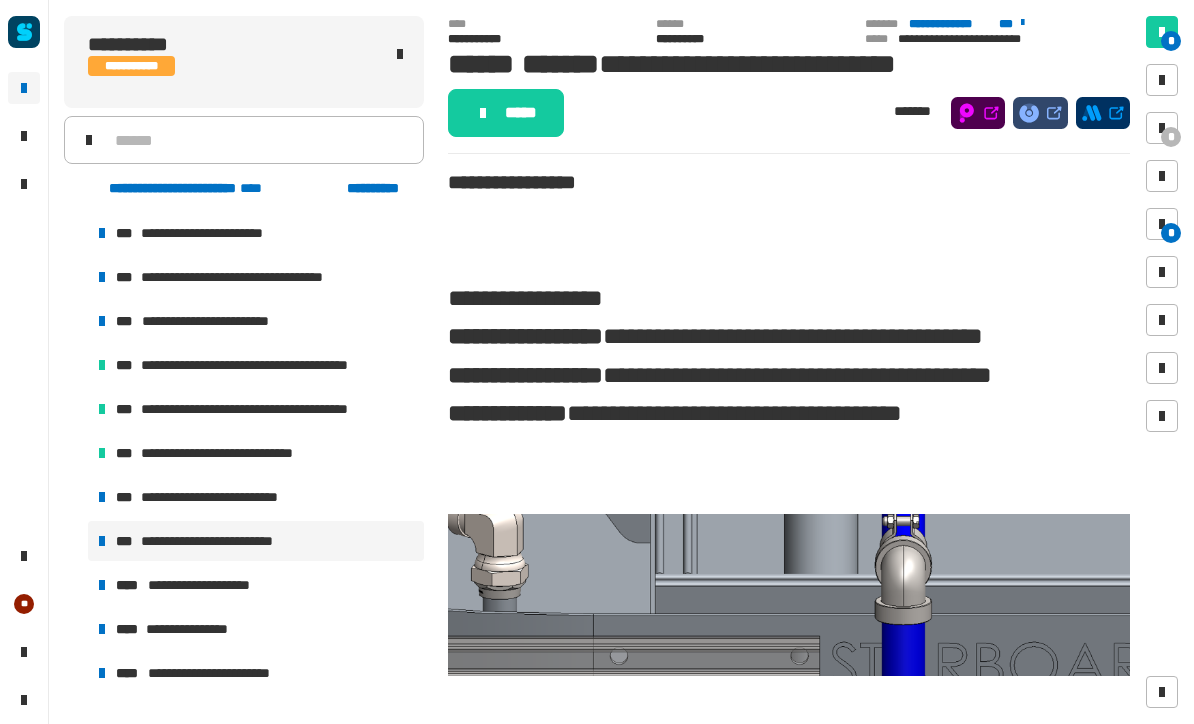 click at bounding box center [1162, 128] 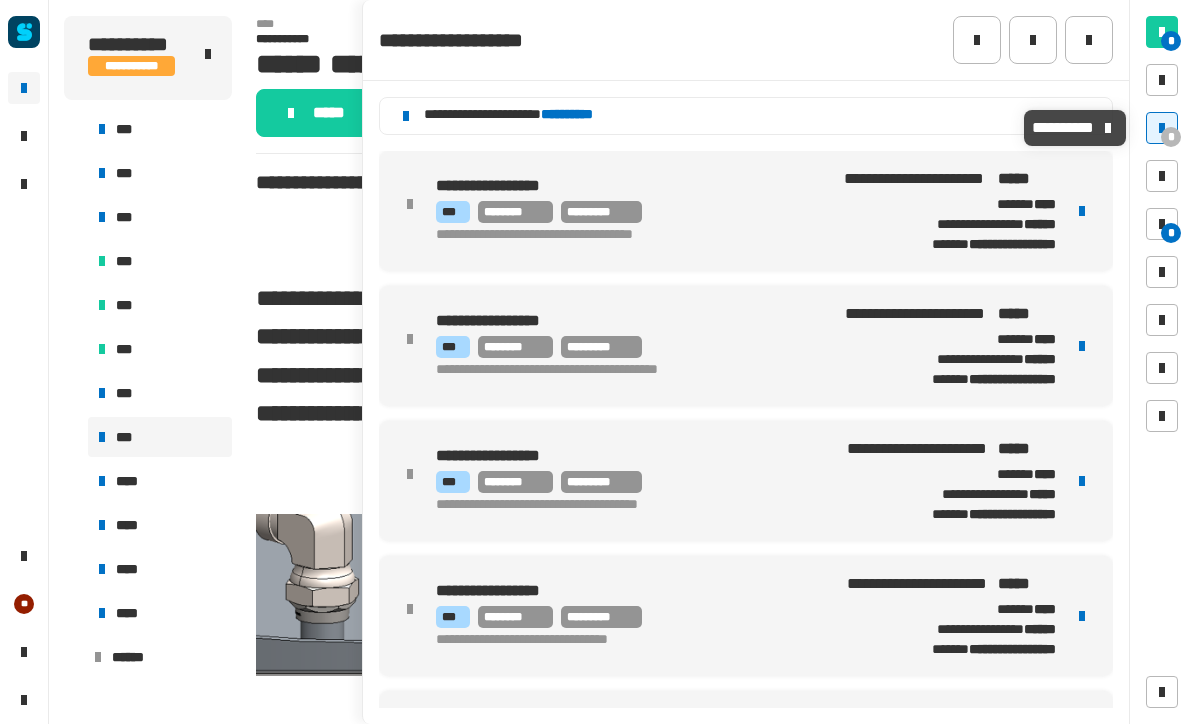 scroll, scrollTop: 0, scrollLeft: 0, axis: both 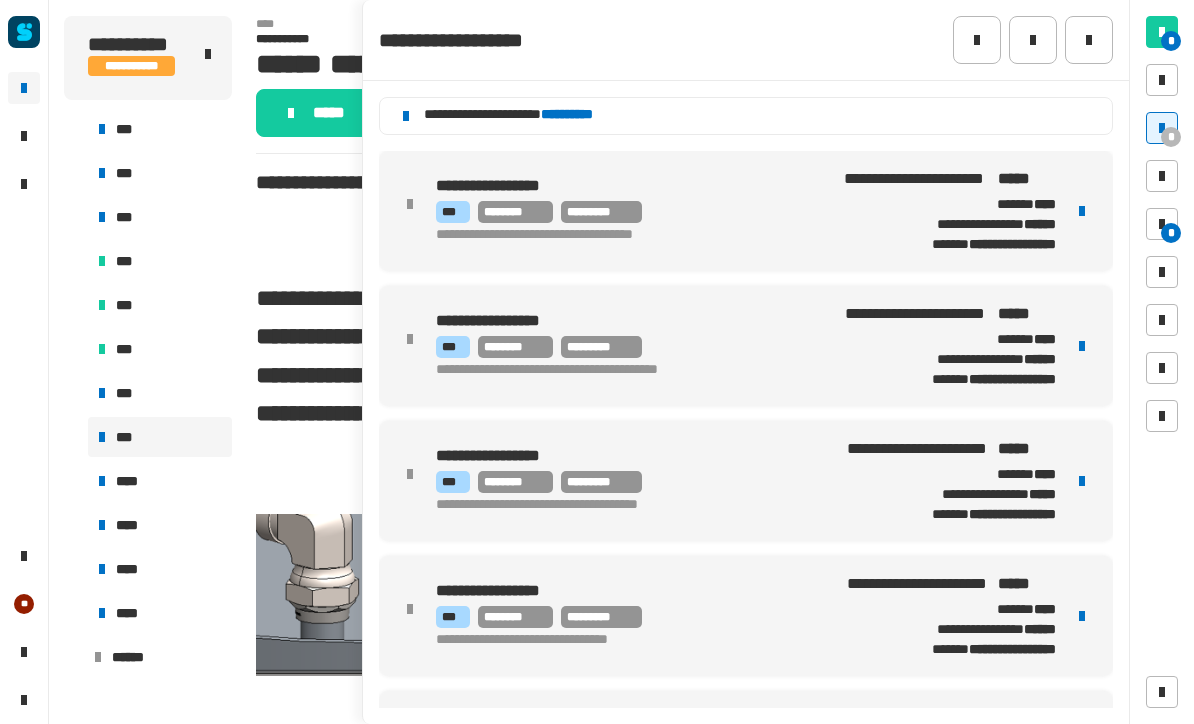 click on "**********" at bounding box center [746, 616] 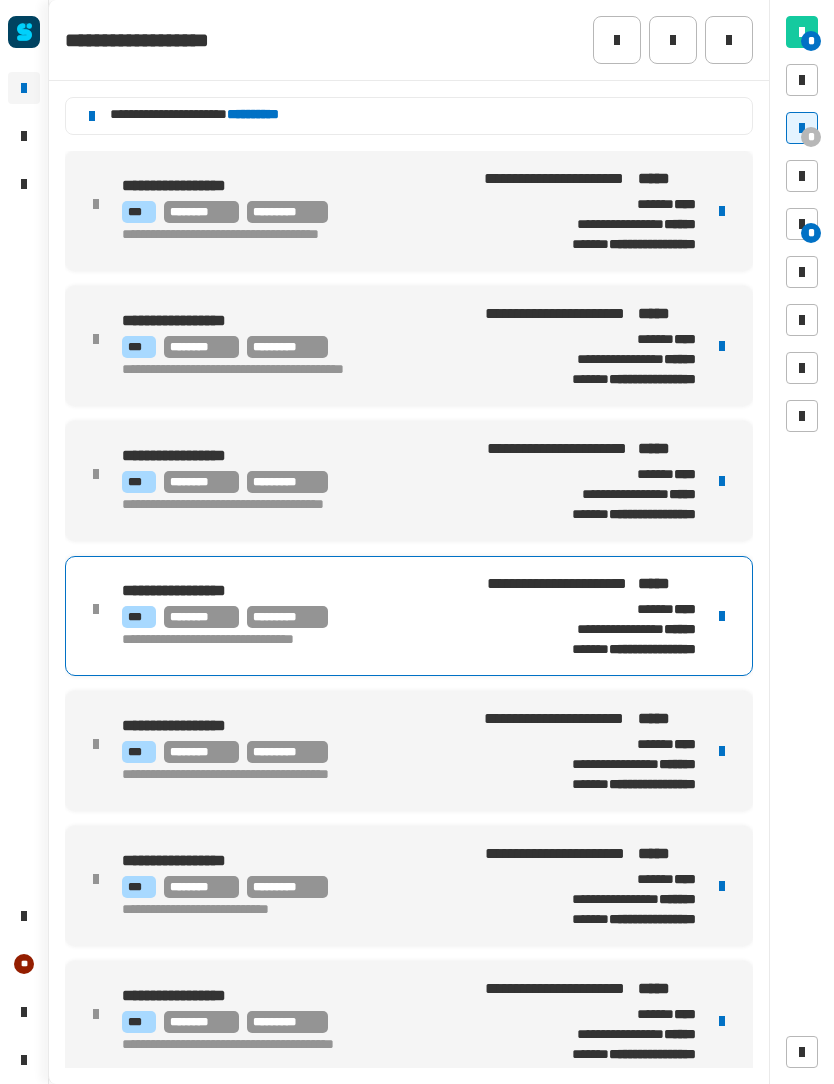 click at bounding box center [802, 224] 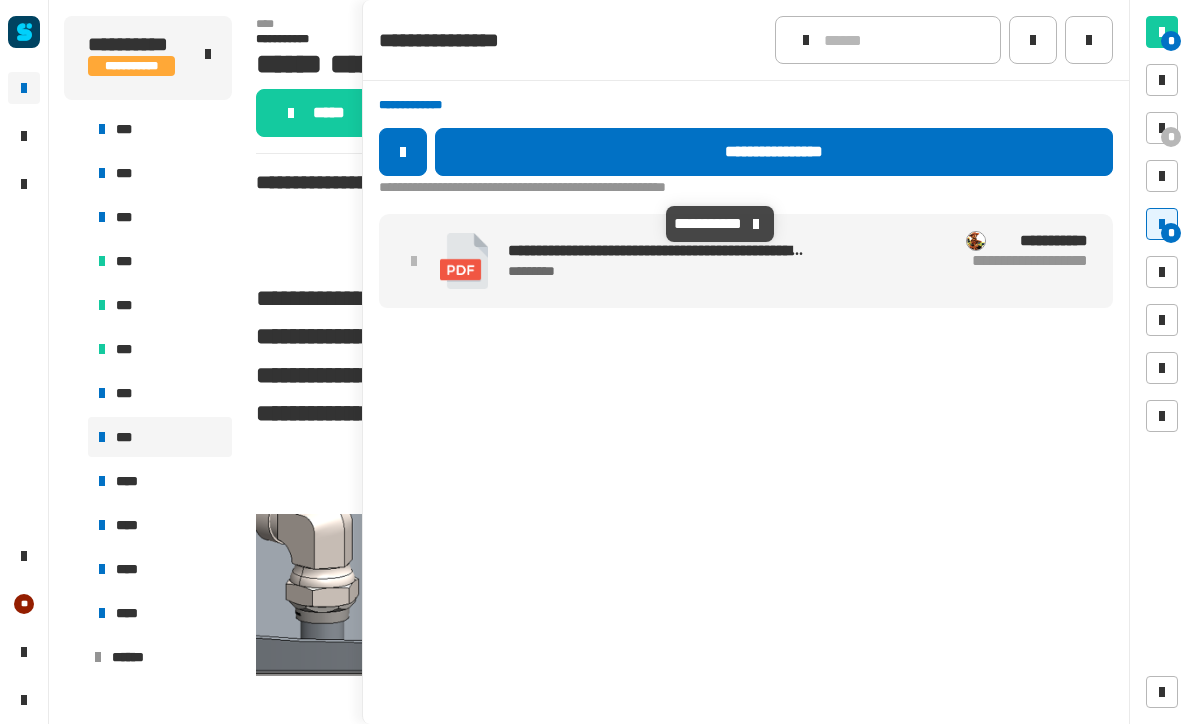 click on "**********" at bounding box center (746, 461) 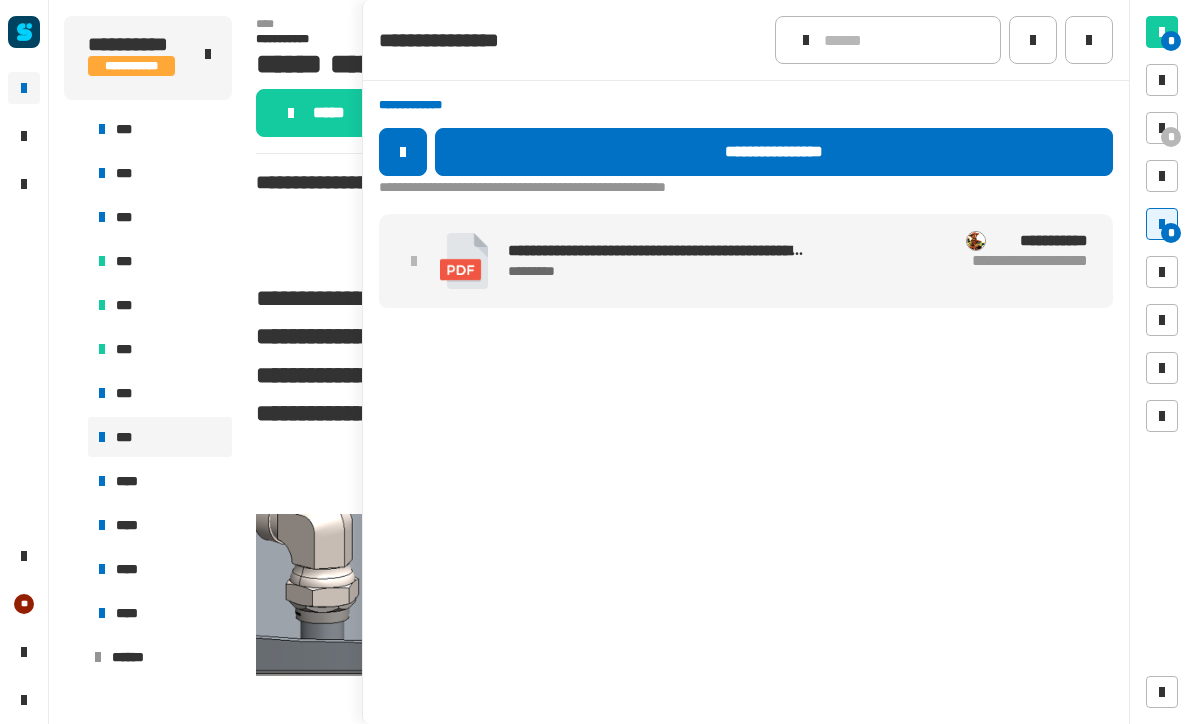 click on "**********" at bounding box center (746, 461) 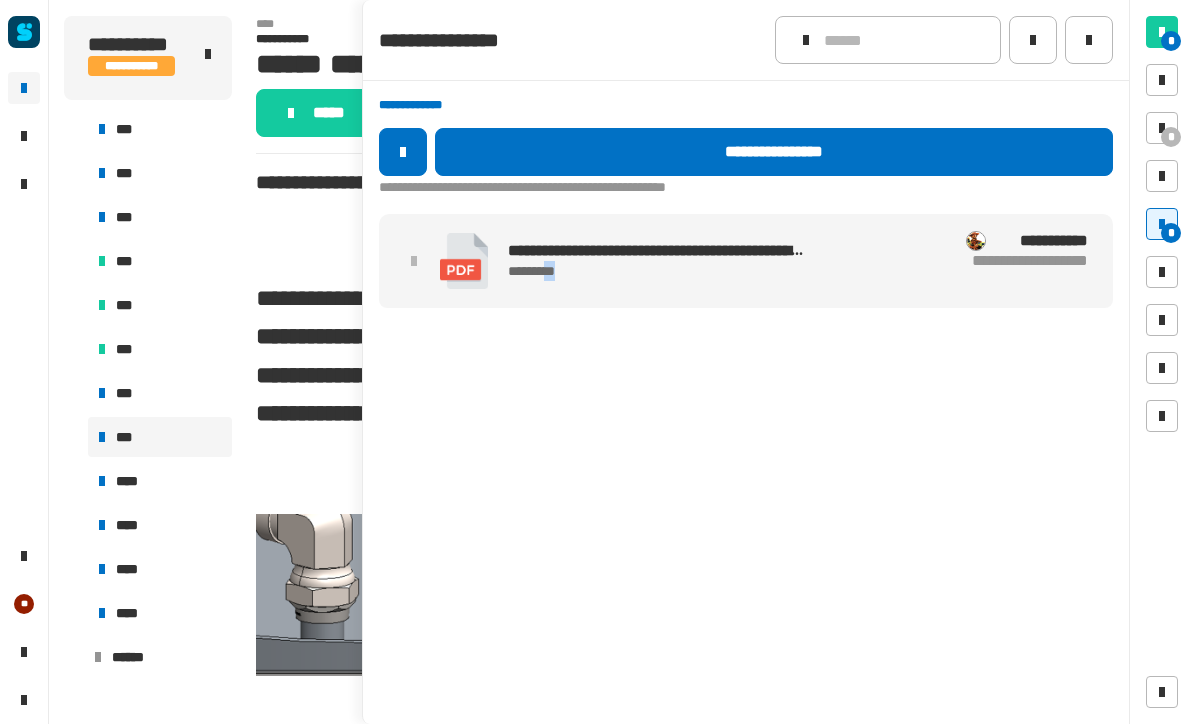 click on "**********" 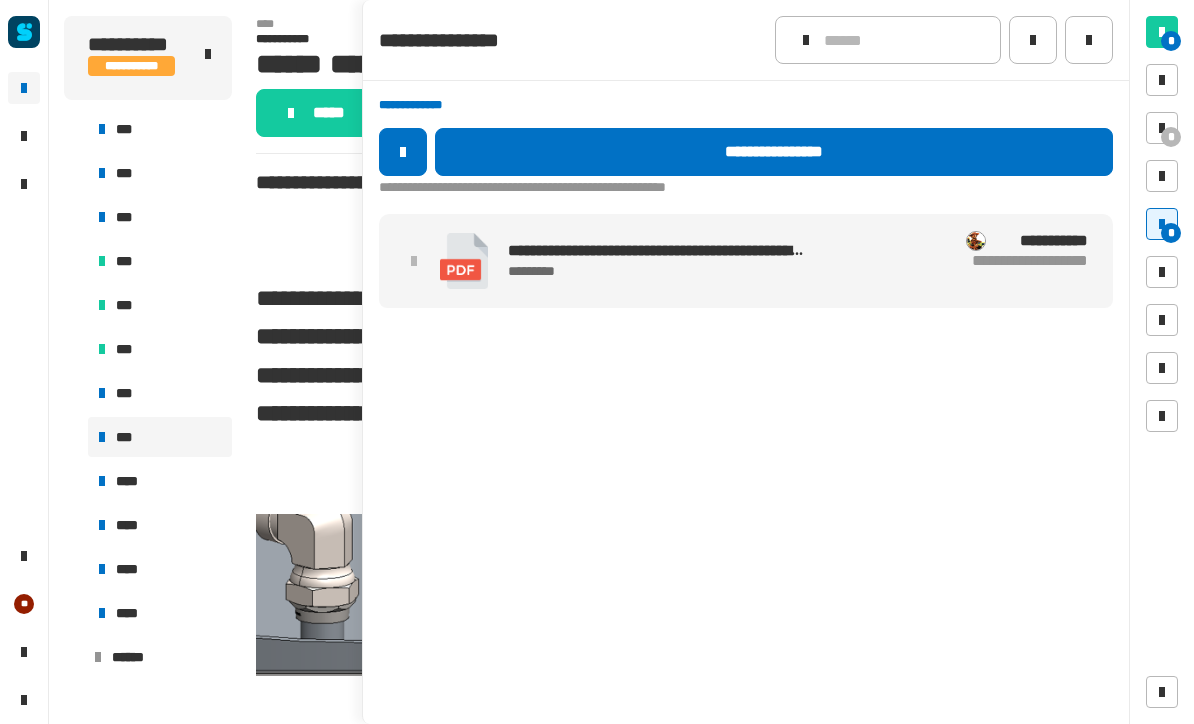 click 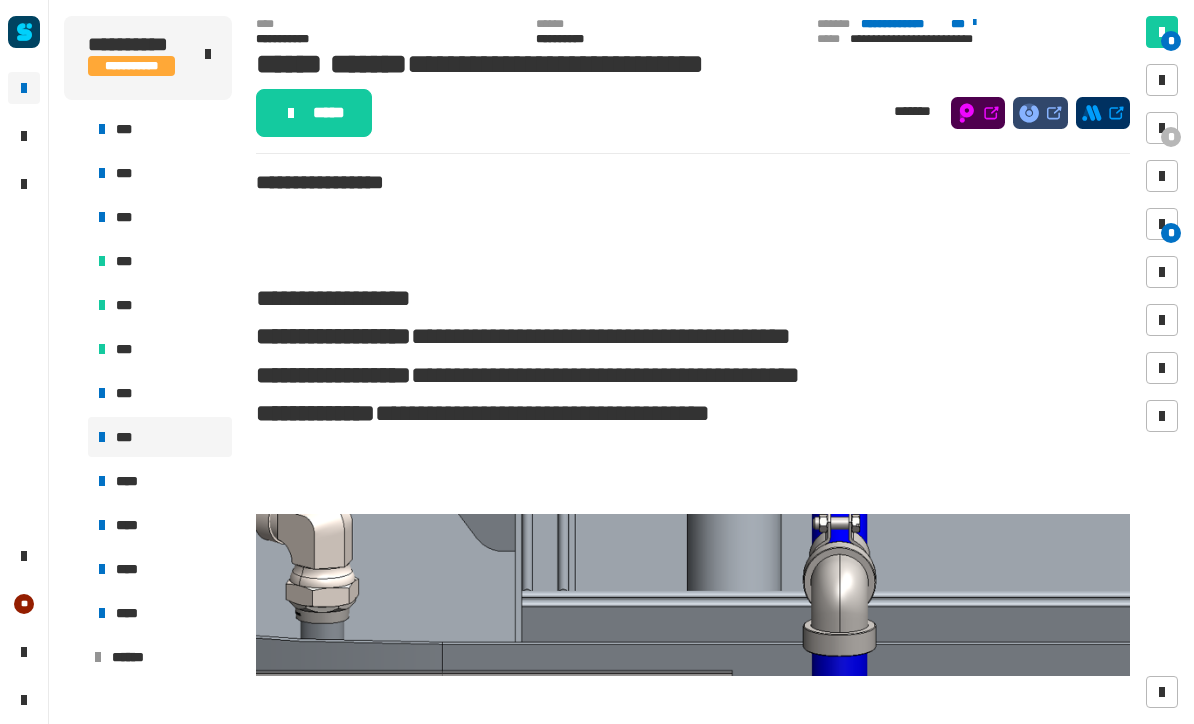 click 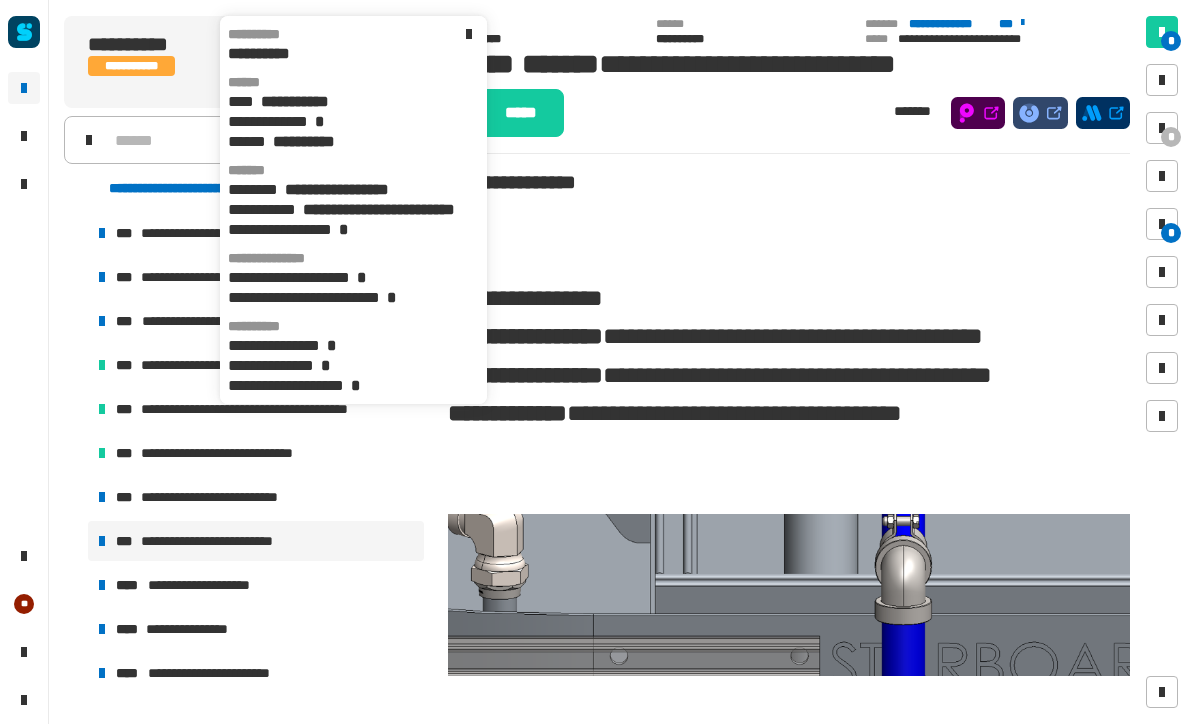 click on "**********" 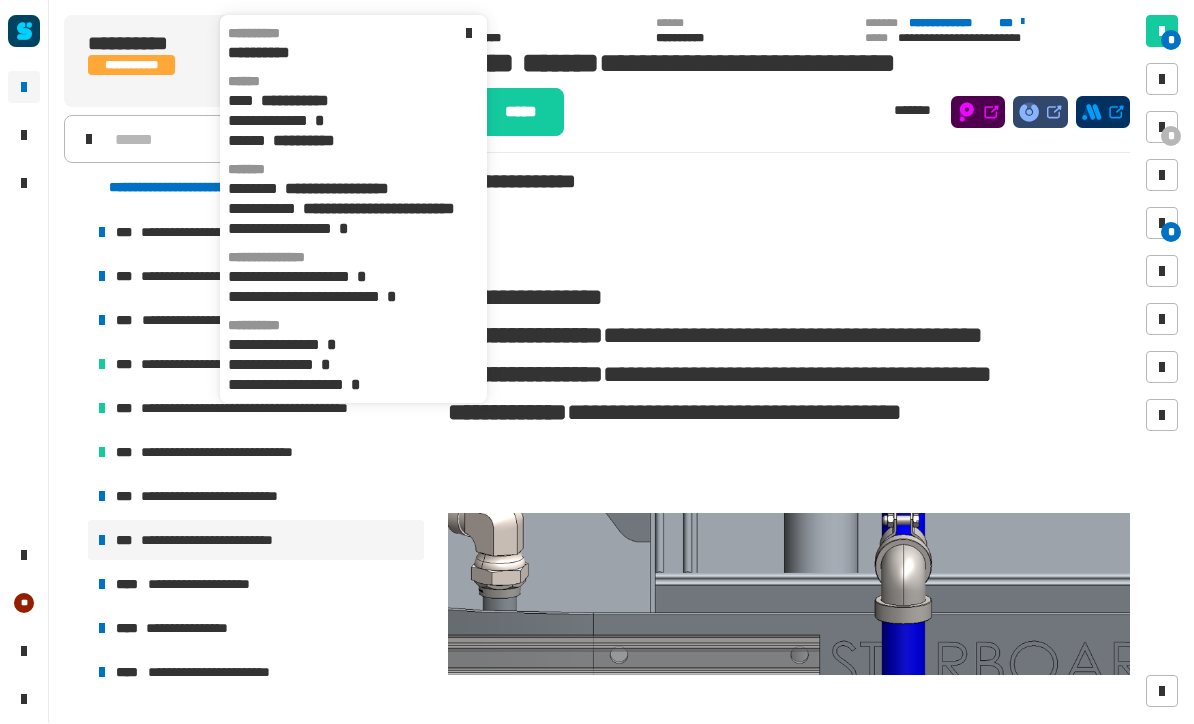 click 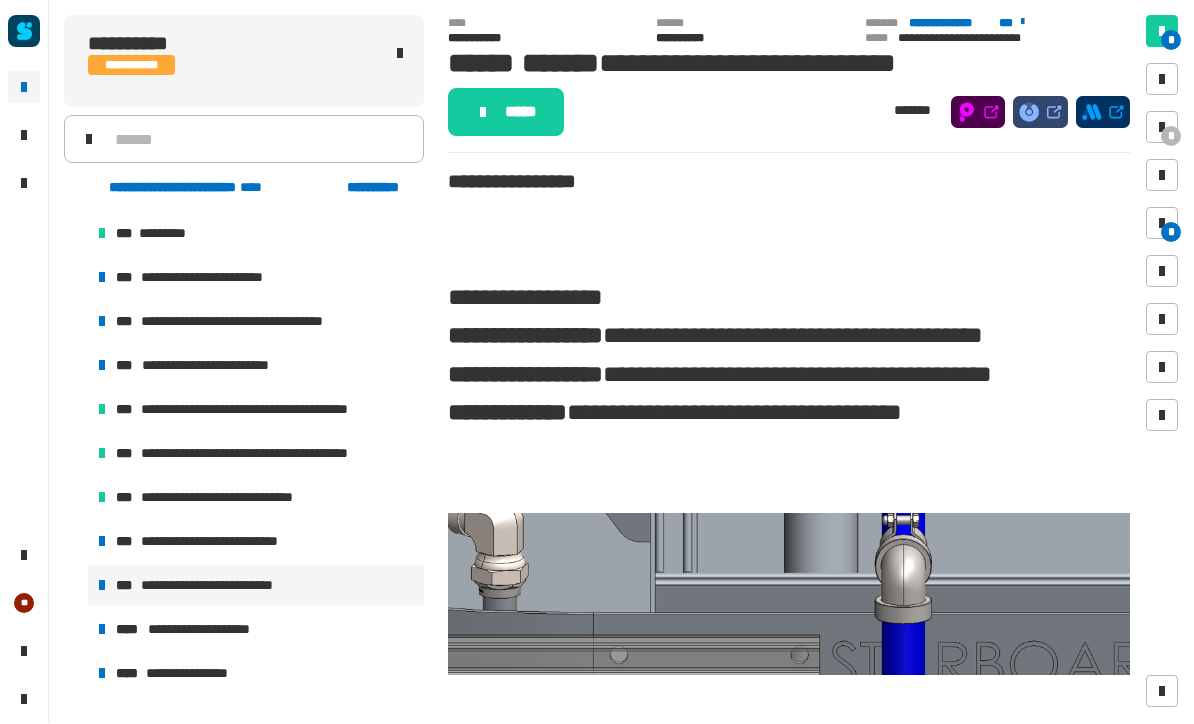 scroll, scrollTop: 424, scrollLeft: 0, axis: vertical 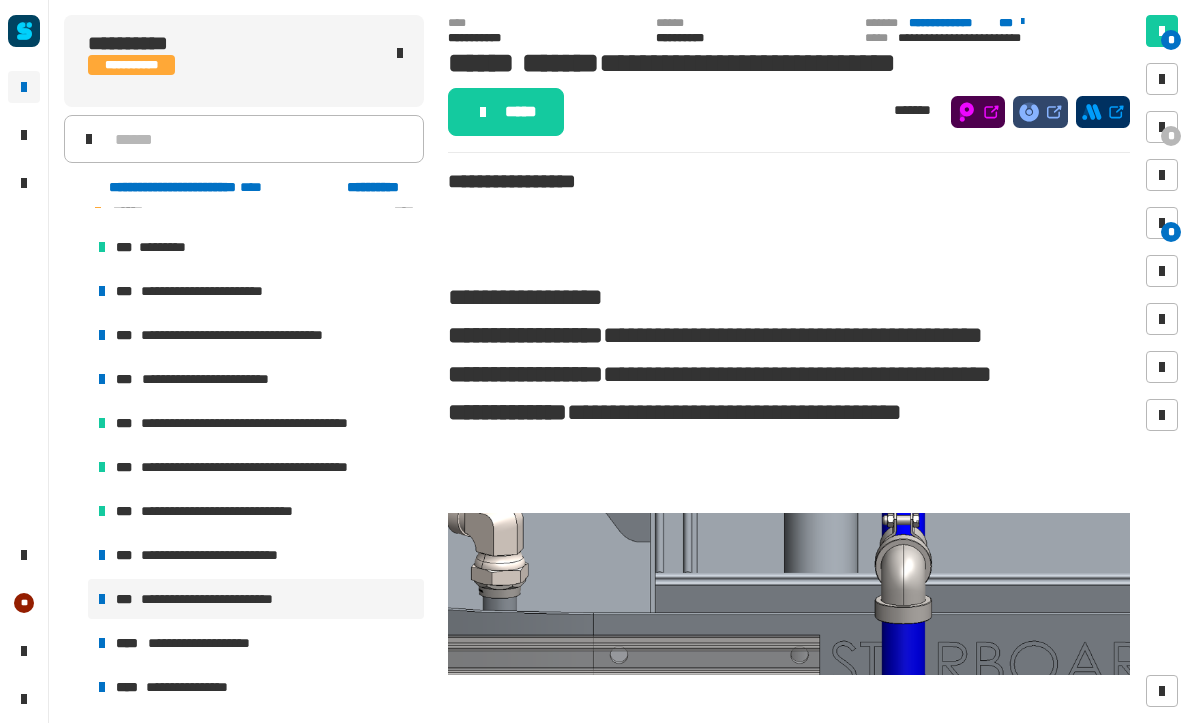 click on "*" at bounding box center [1162, 128] 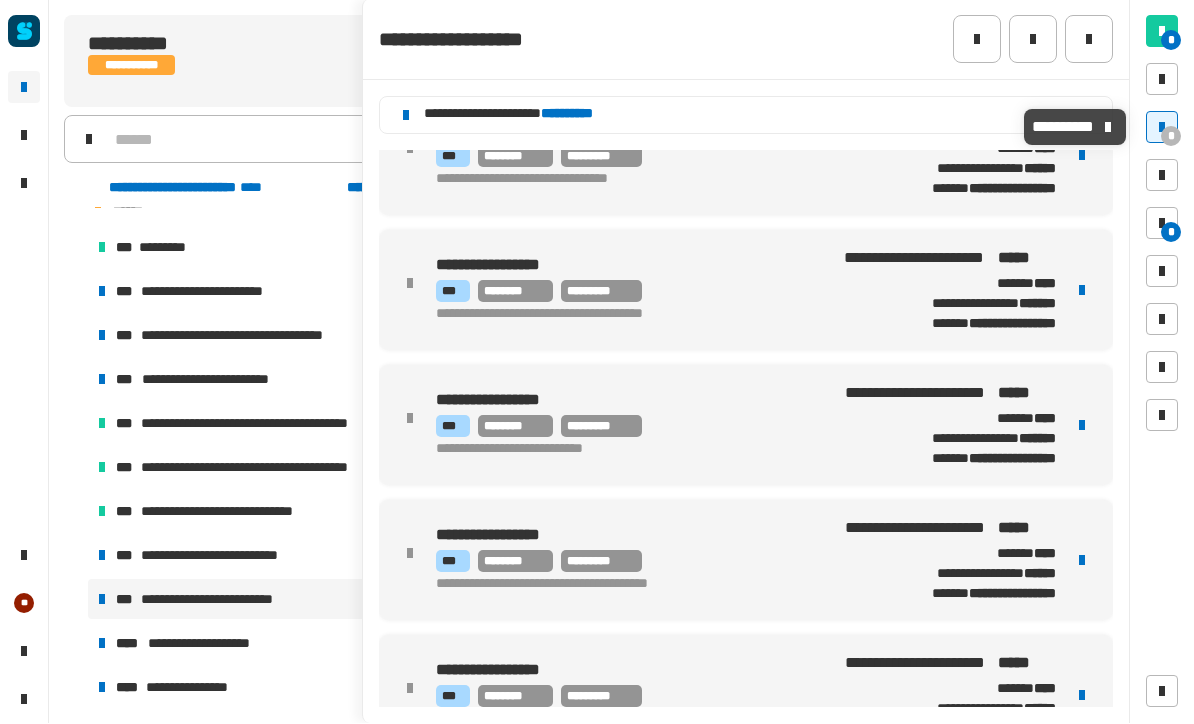 scroll, scrollTop: 462, scrollLeft: 0, axis: vertical 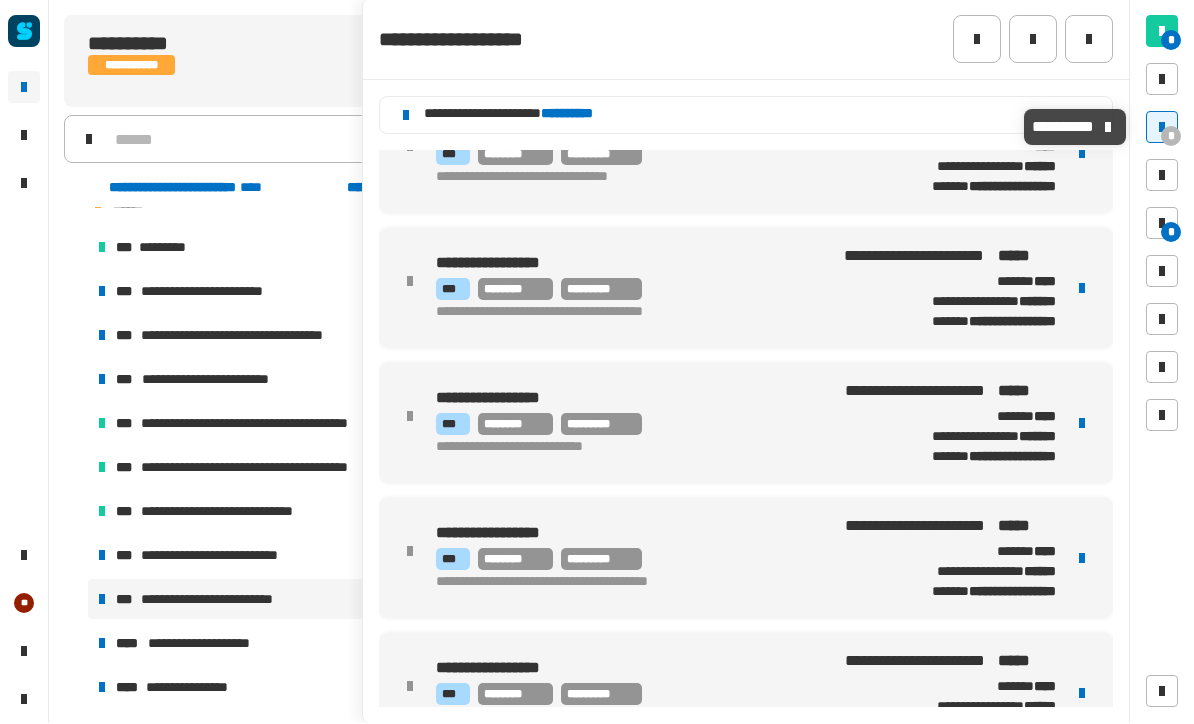 click 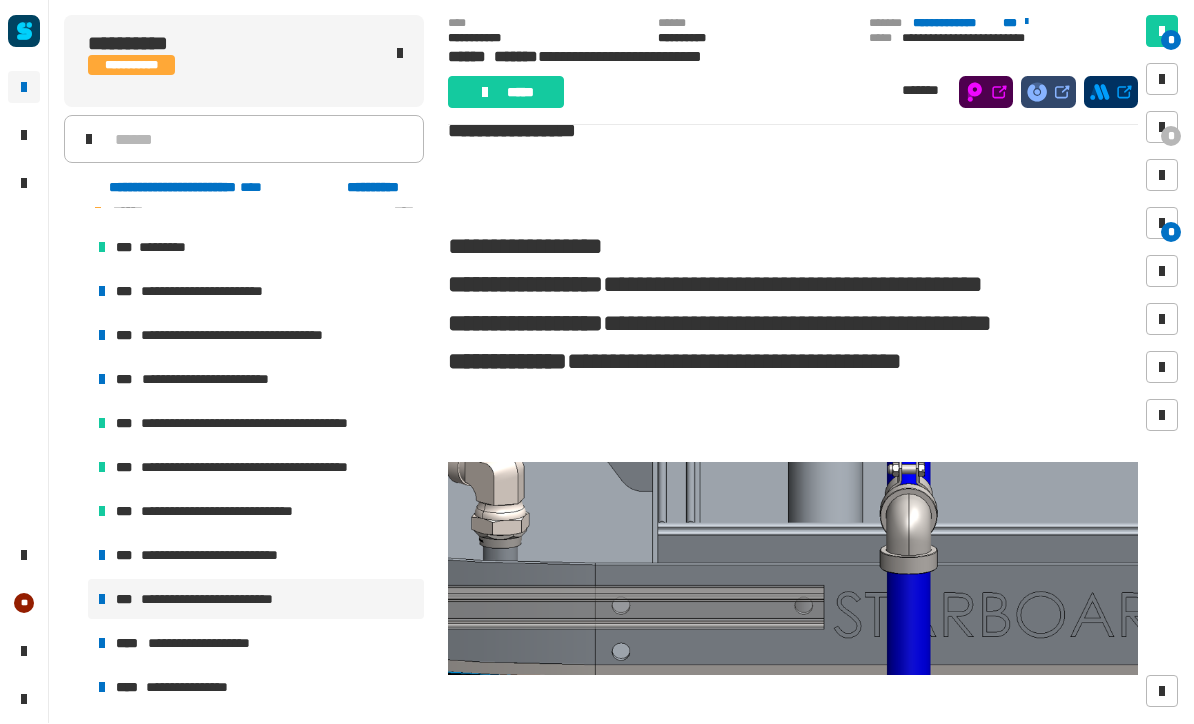 scroll, scrollTop: 20, scrollLeft: 0, axis: vertical 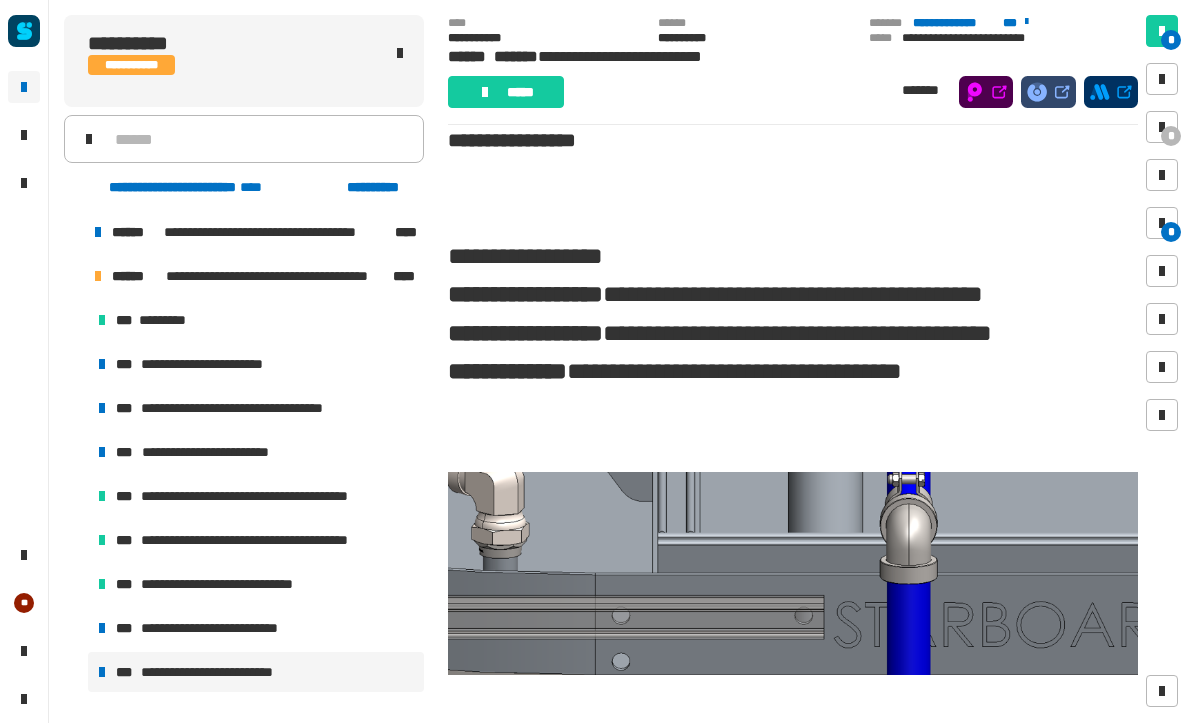 click on "**********" at bounding box center [221, 453] 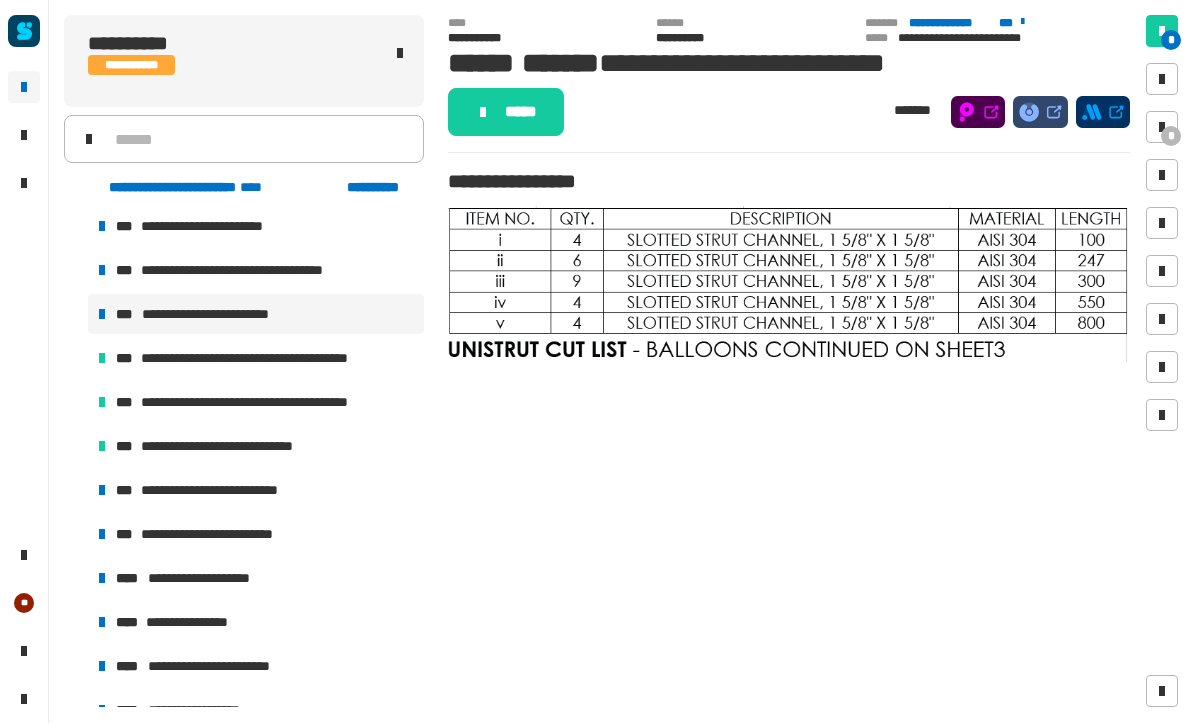 scroll, scrollTop: 491, scrollLeft: 0, axis: vertical 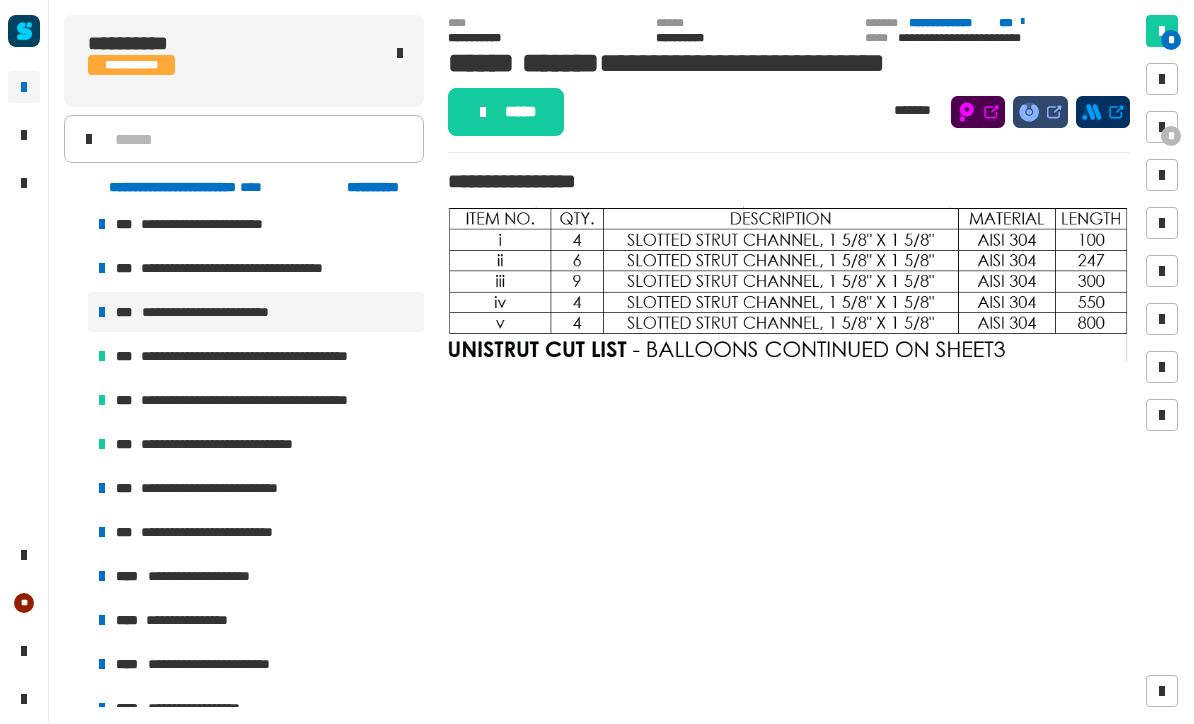 click on "**********" at bounding box center [230, 533] 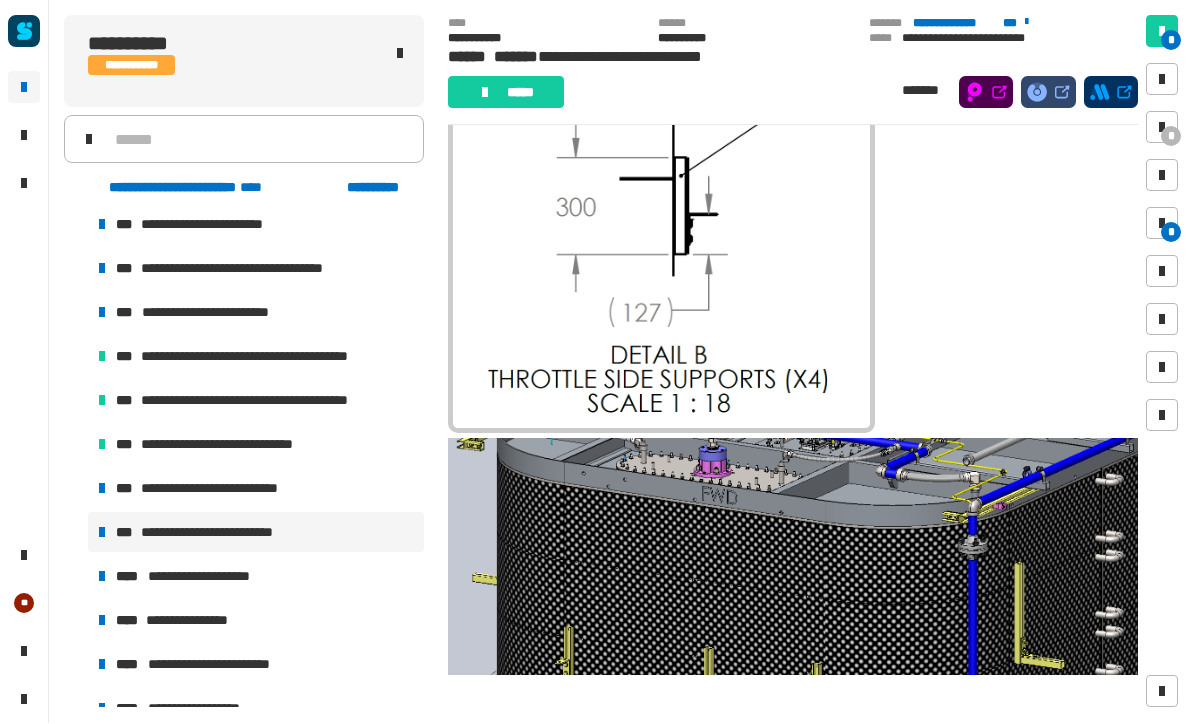 scroll, scrollTop: 1618, scrollLeft: 0, axis: vertical 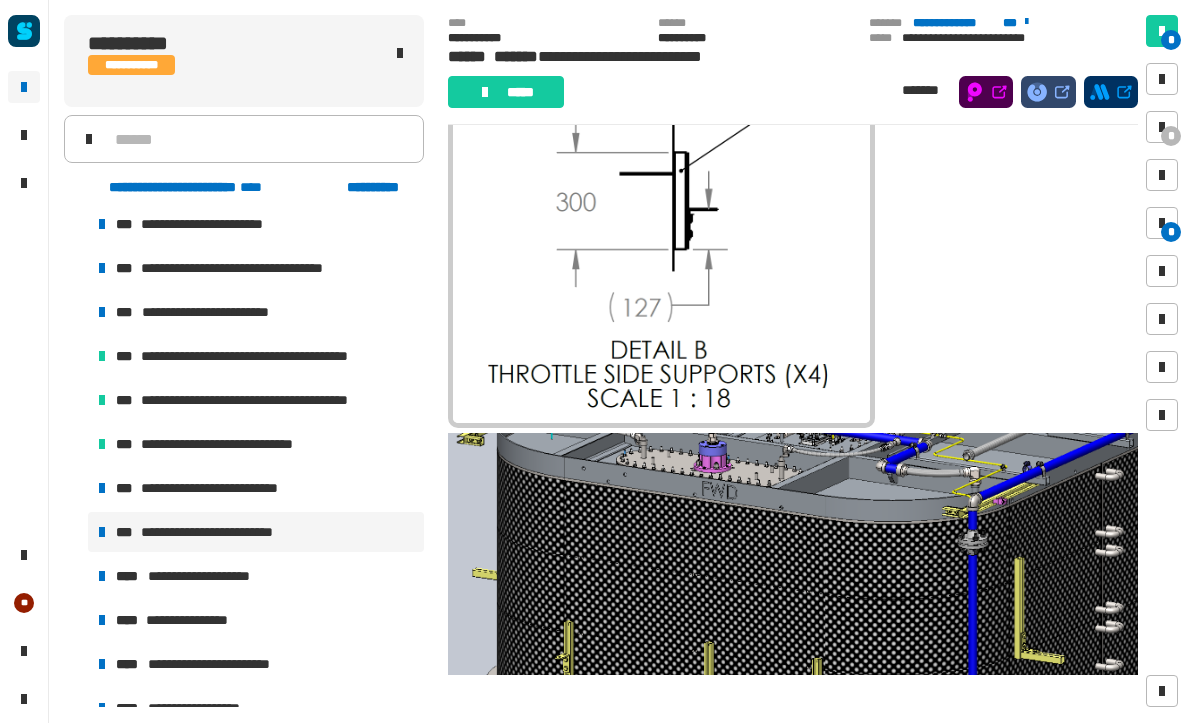 click 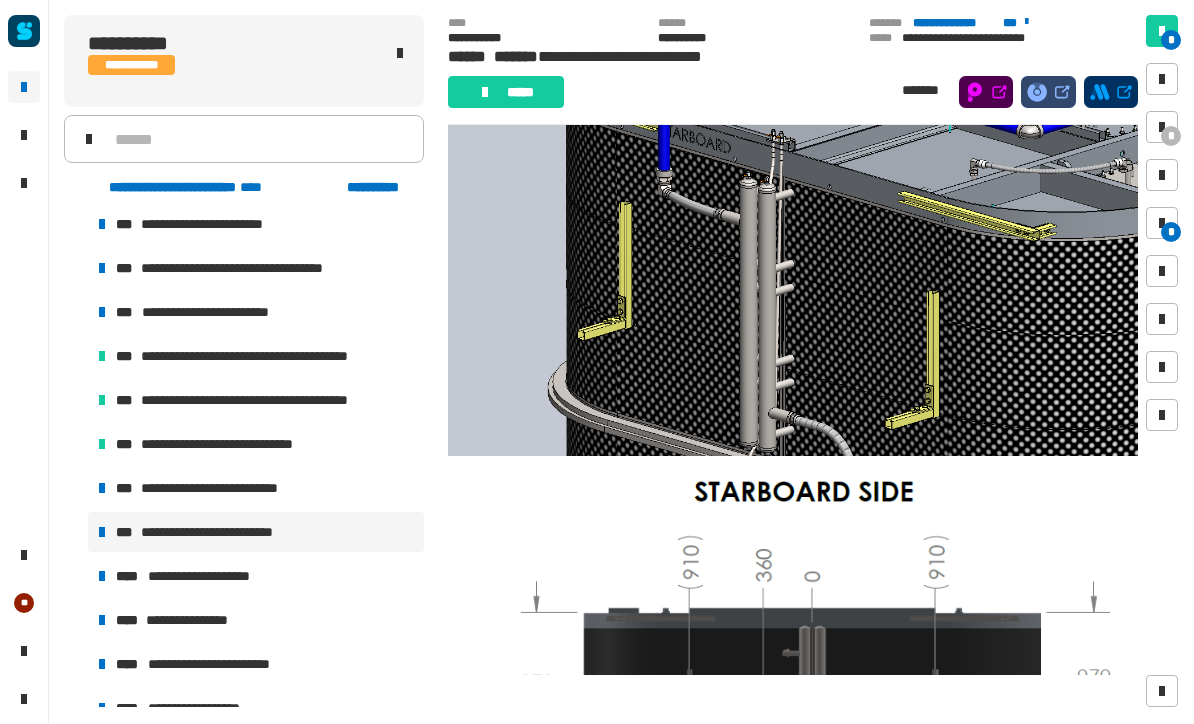 scroll, scrollTop: 3446, scrollLeft: 0, axis: vertical 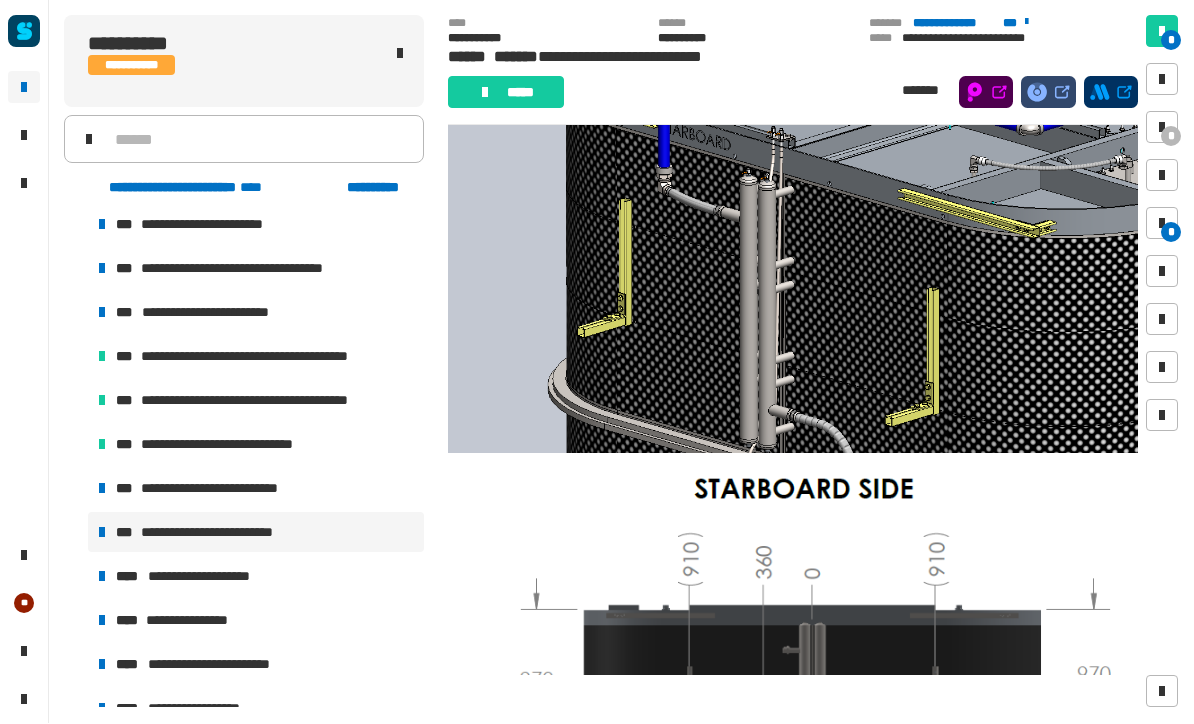 click on "**********" 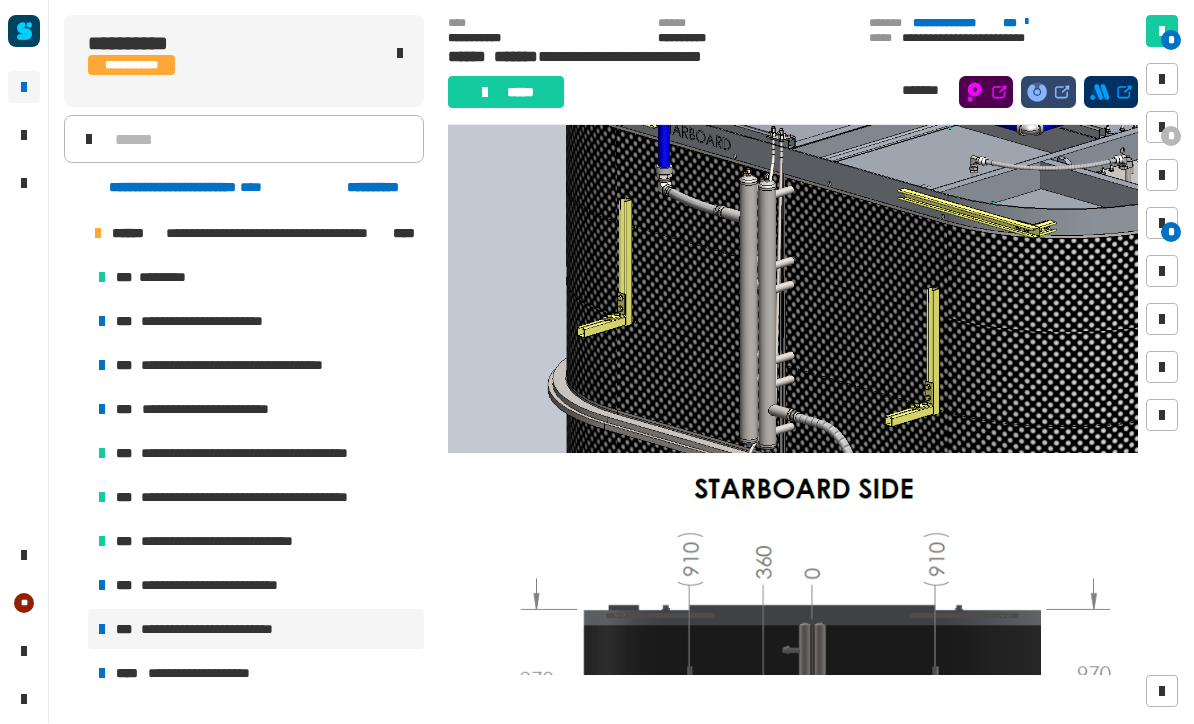 scroll, scrollTop: 395, scrollLeft: 0, axis: vertical 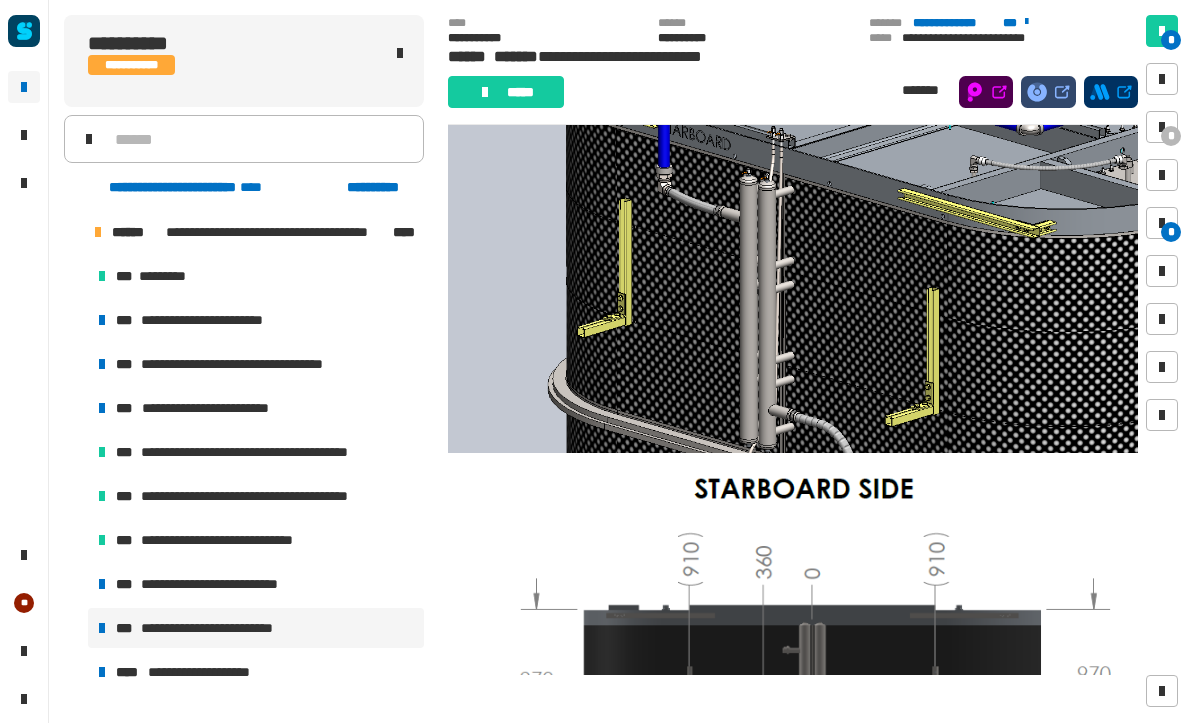 click on "**********" at bounding box center (278, 453) 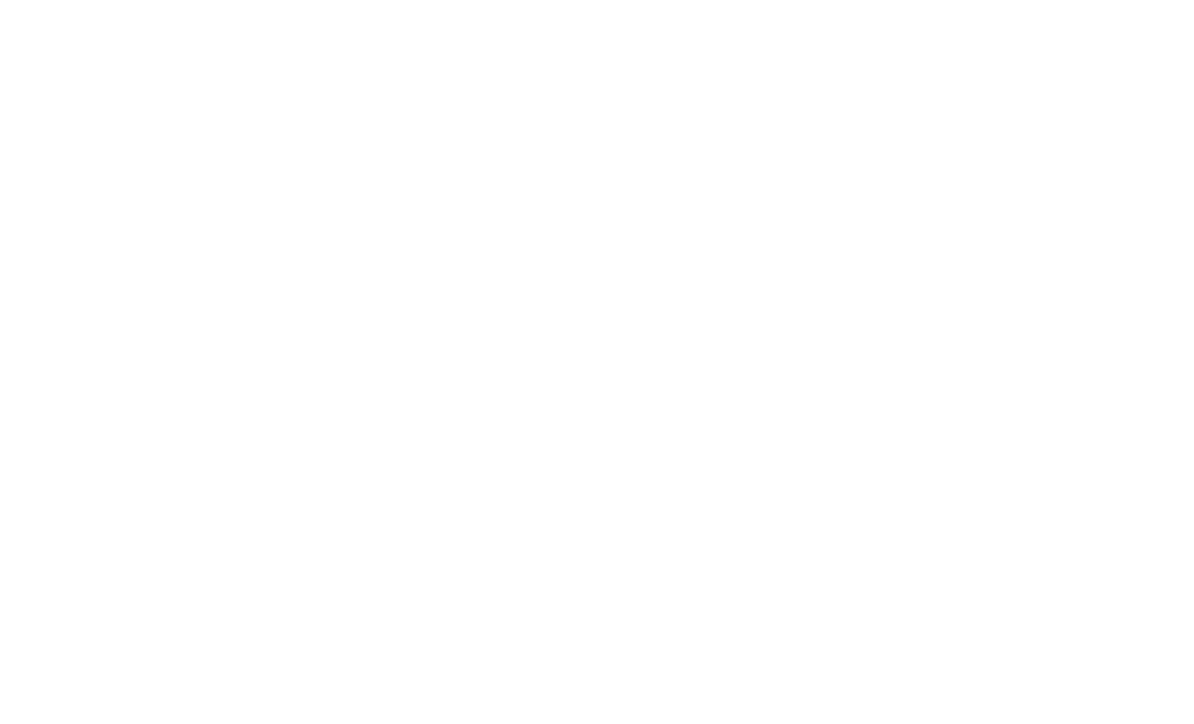 scroll, scrollTop: 0, scrollLeft: 0, axis: both 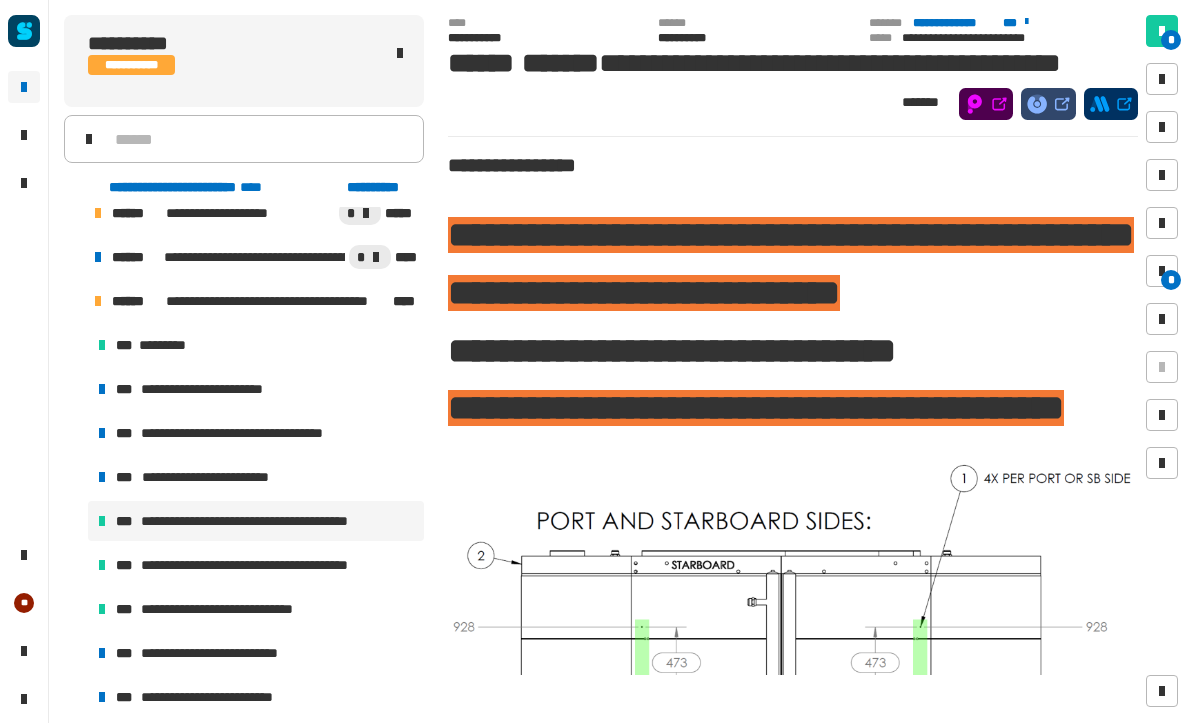 click on "**********" at bounding box center (212, 390) 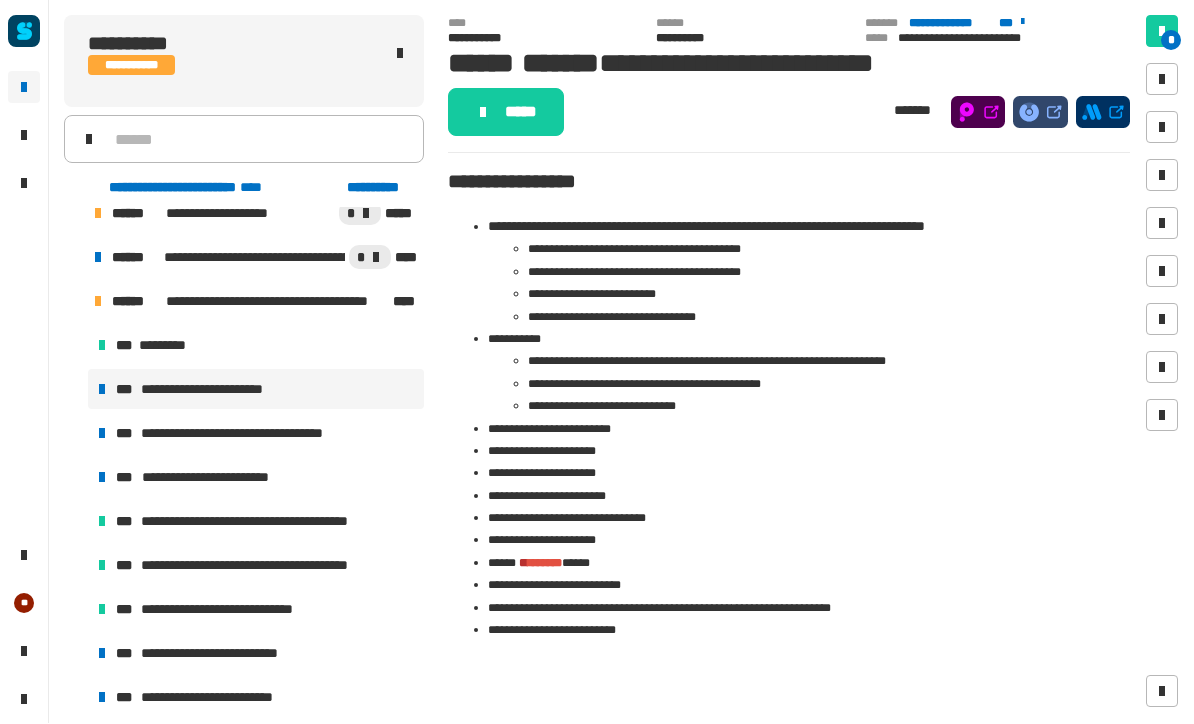 click on "*****" 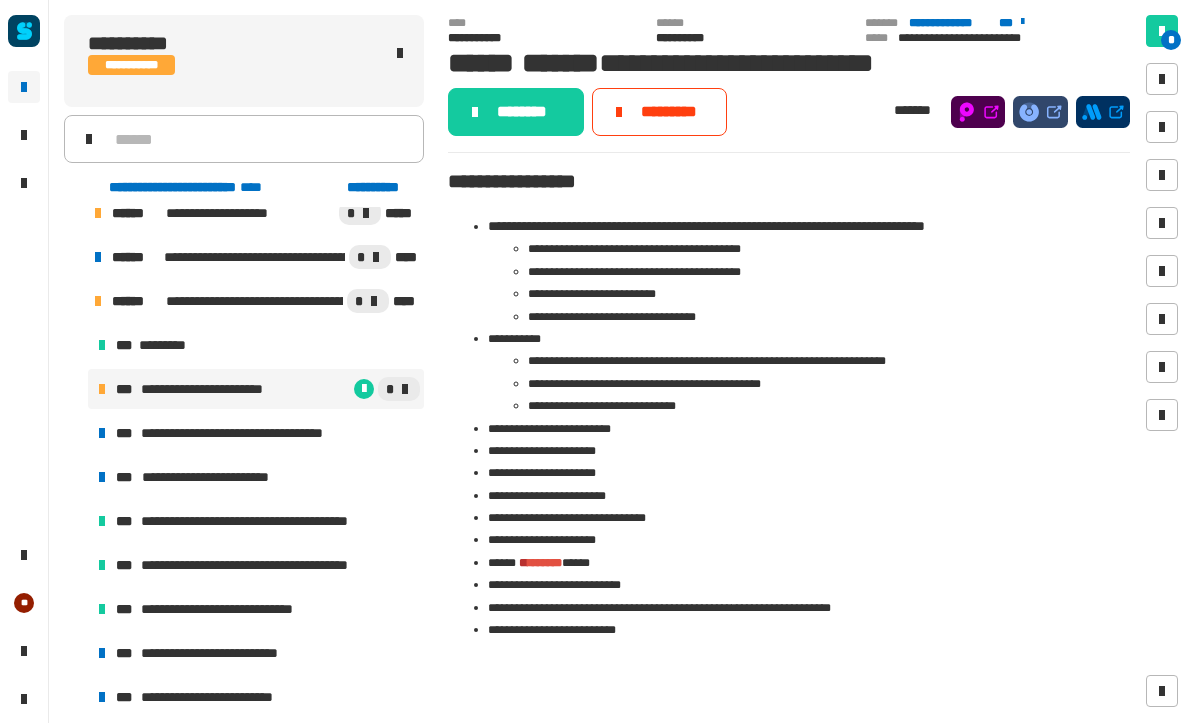click on "********" 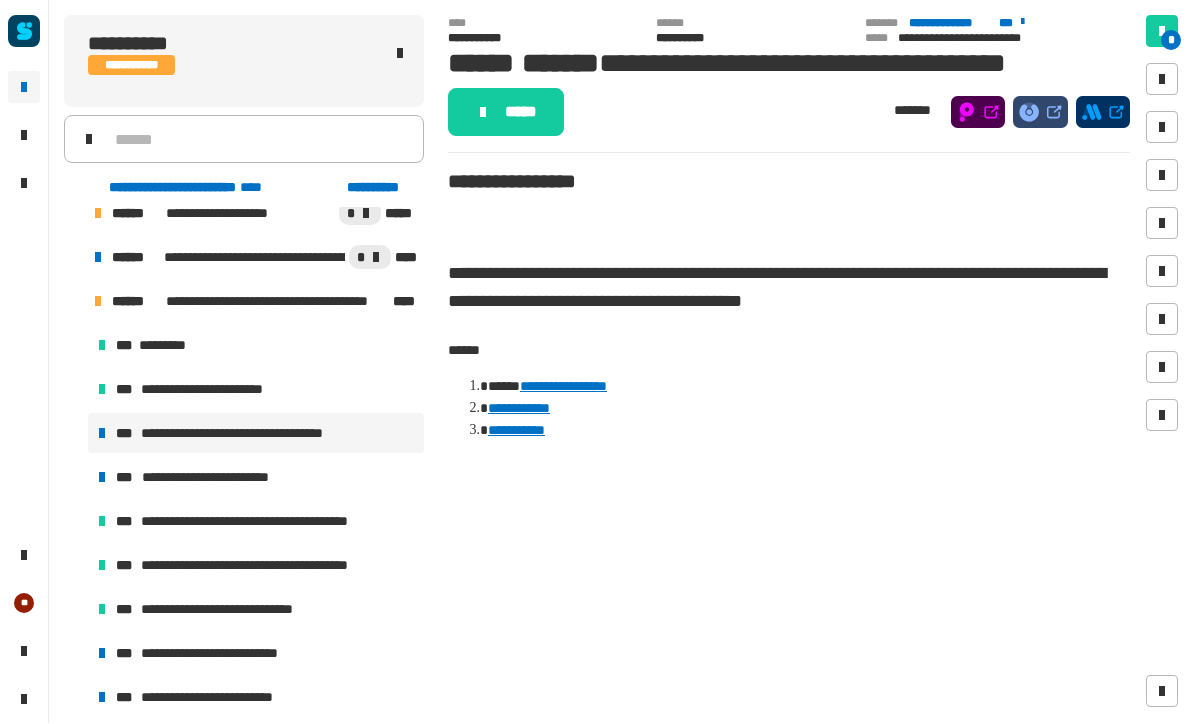 click on "*****" 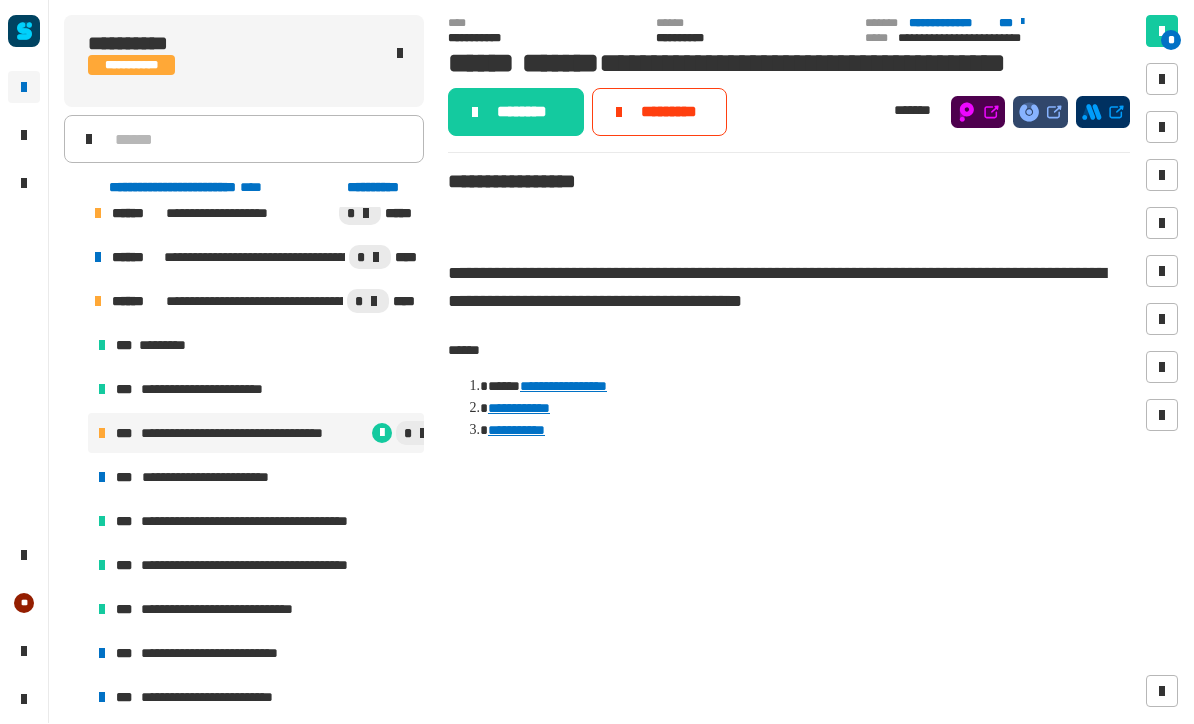 click on "********" 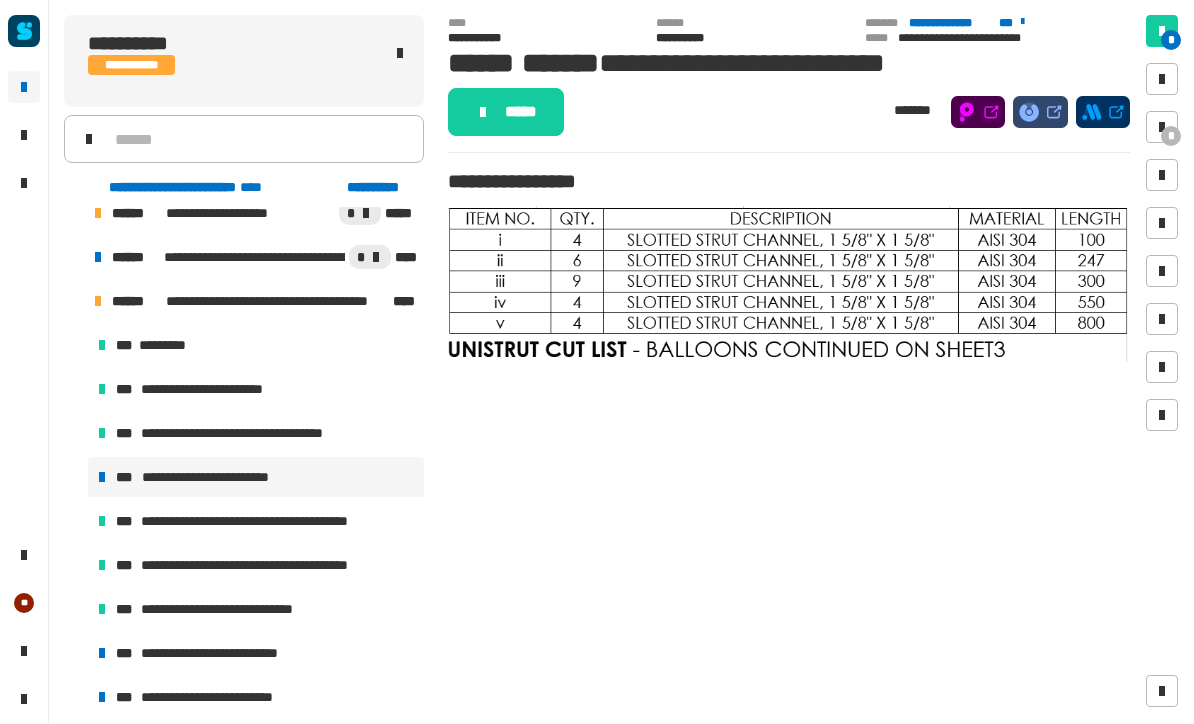 click on "*" at bounding box center (1162, 128) 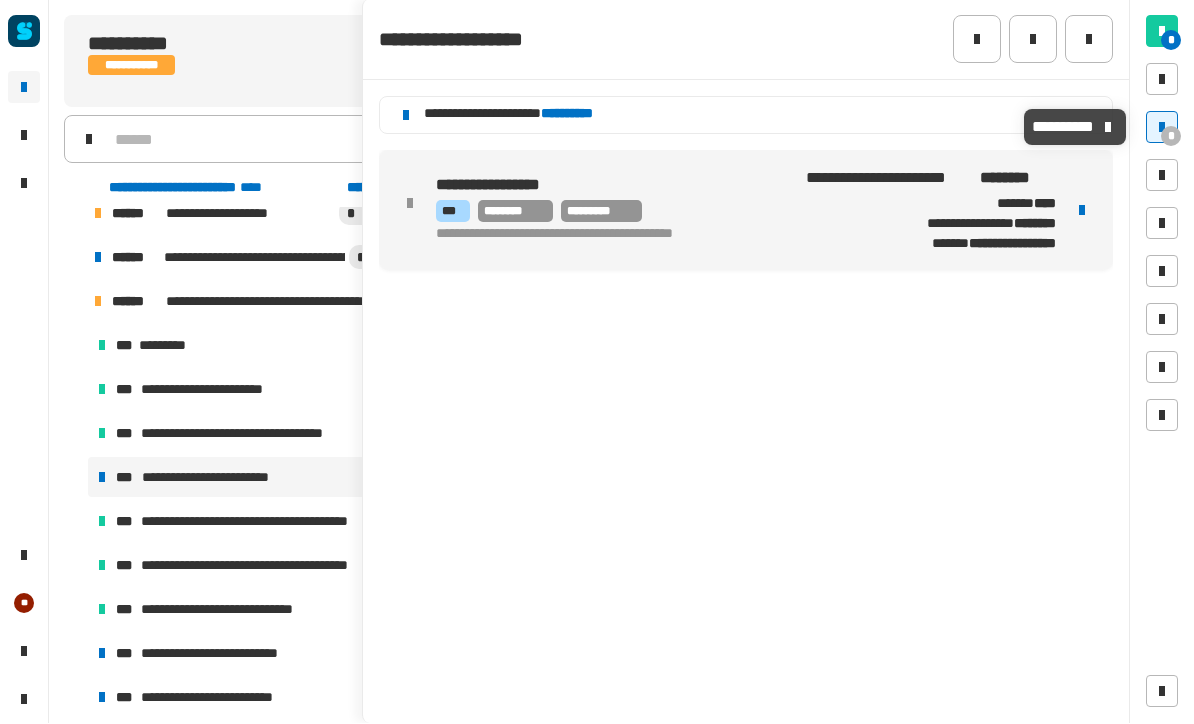 click 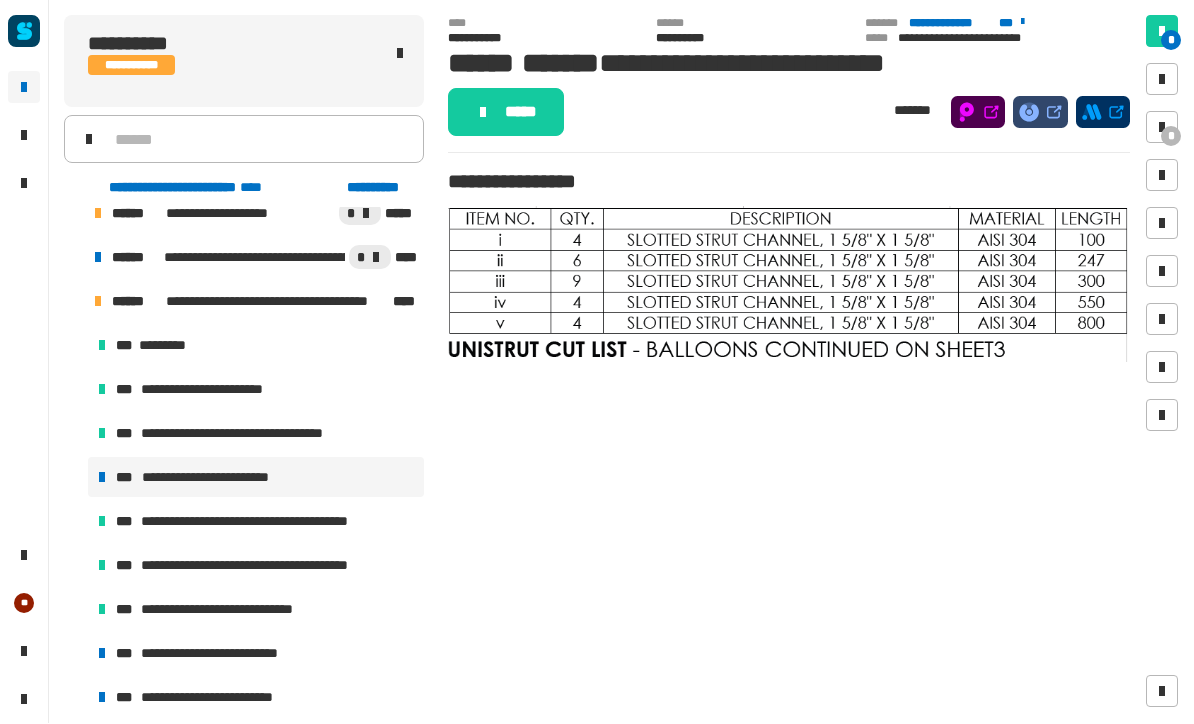 click on "*****" 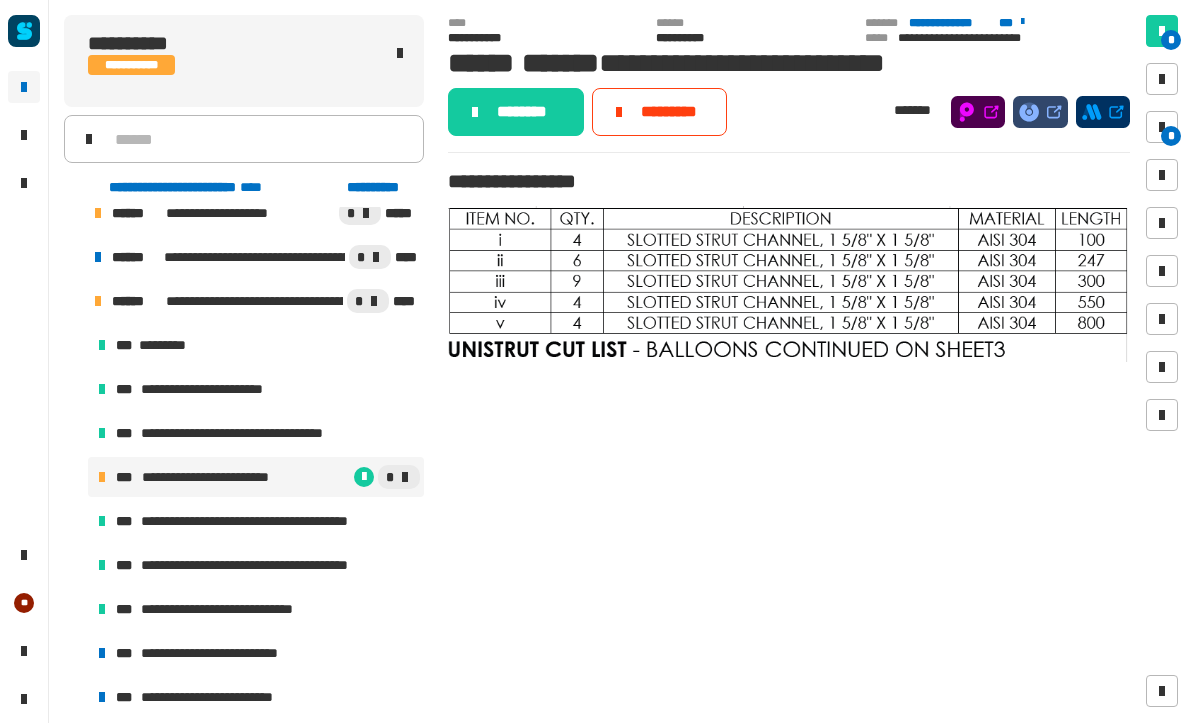 click on "********" 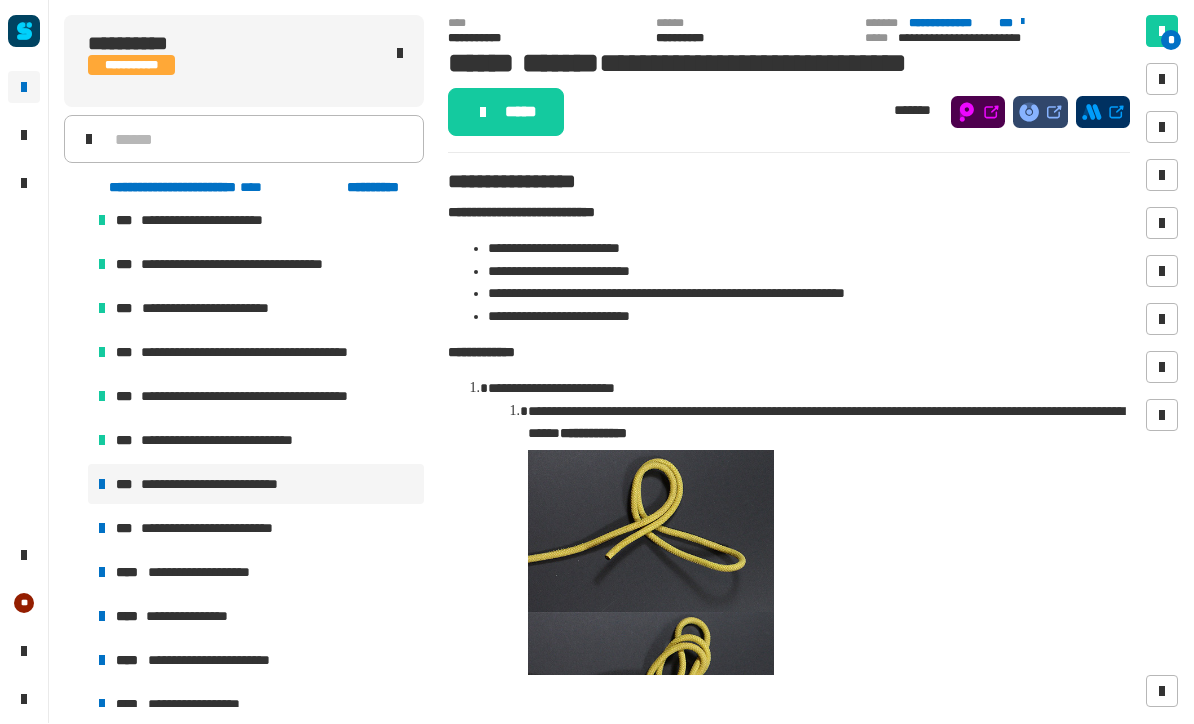 scroll, scrollTop: 496, scrollLeft: 0, axis: vertical 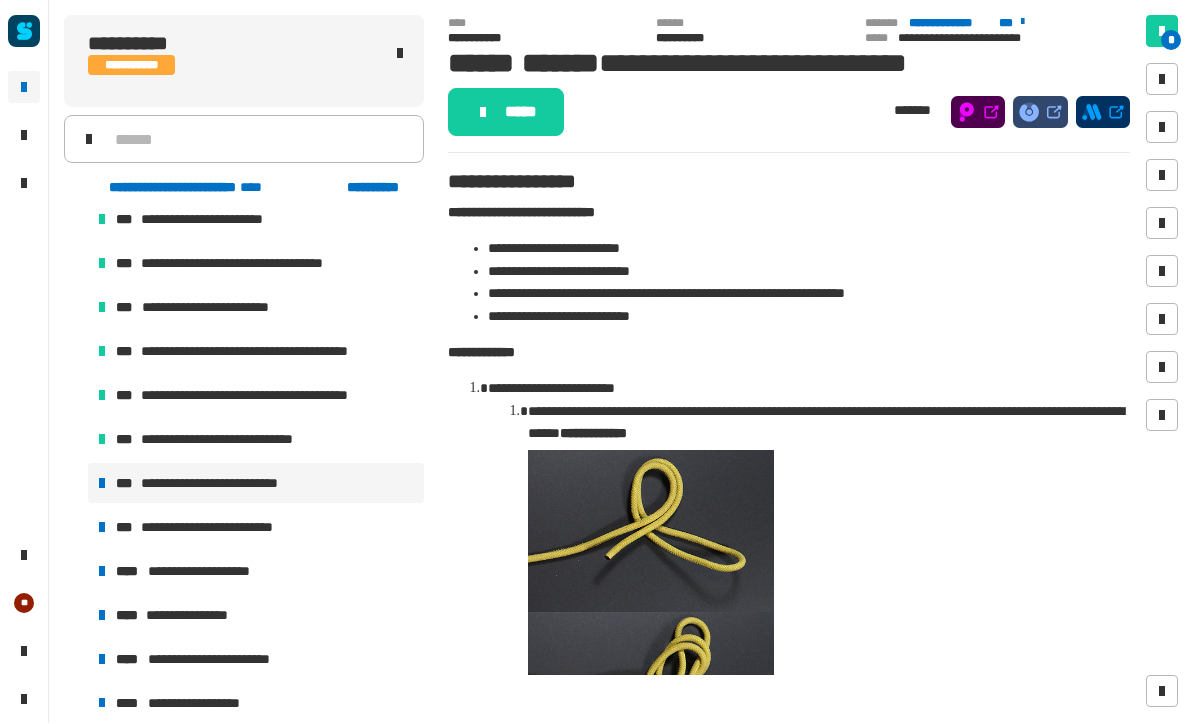 click on "**********" at bounding box center [256, 528] 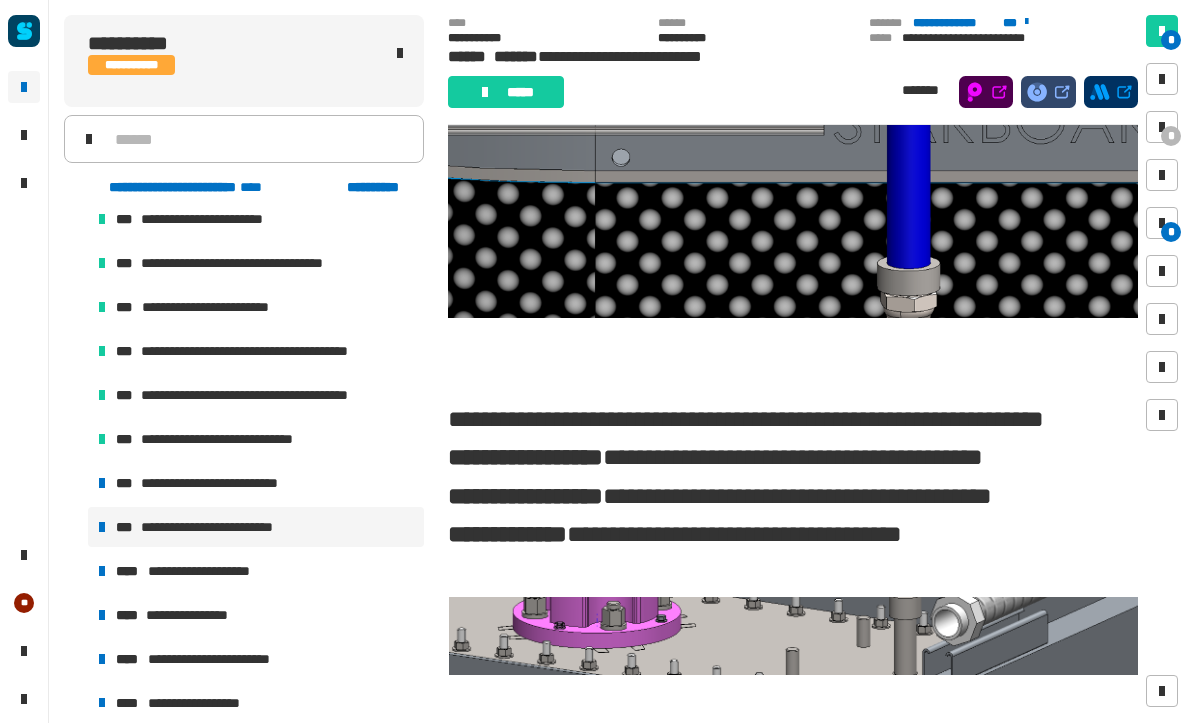 scroll, scrollTop: 504, scrollLeft: 0, axis: vertical 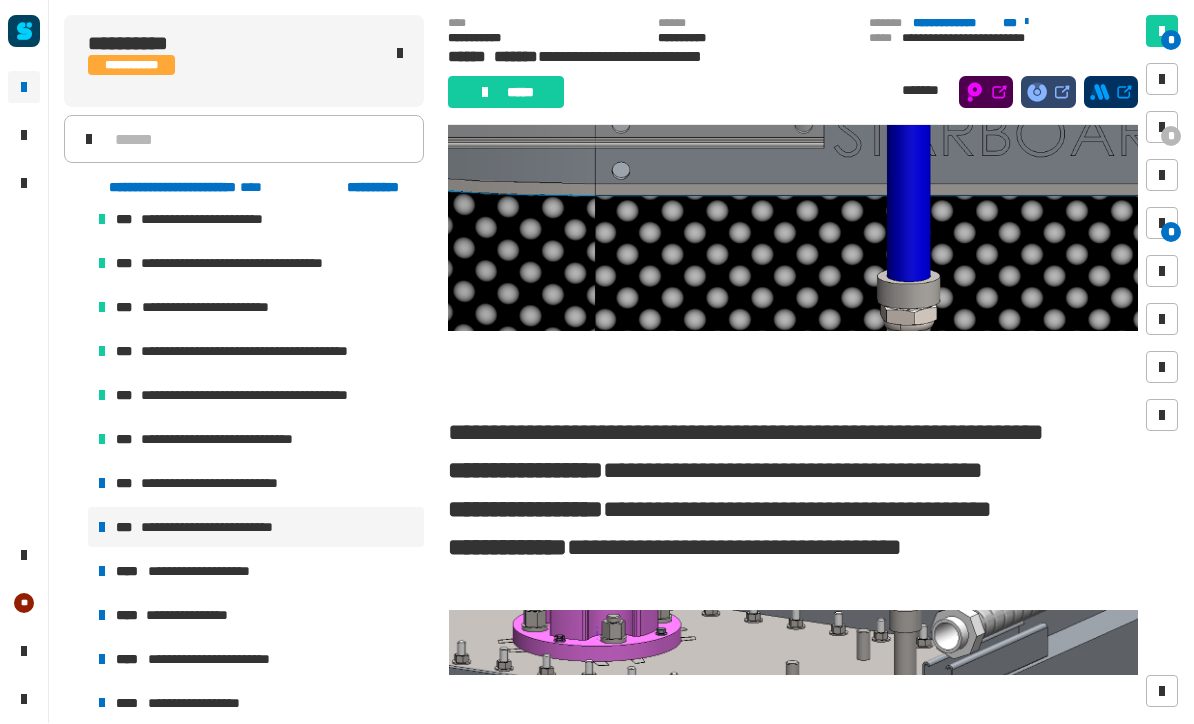 click on "**********" at bounding box center [222, 484] 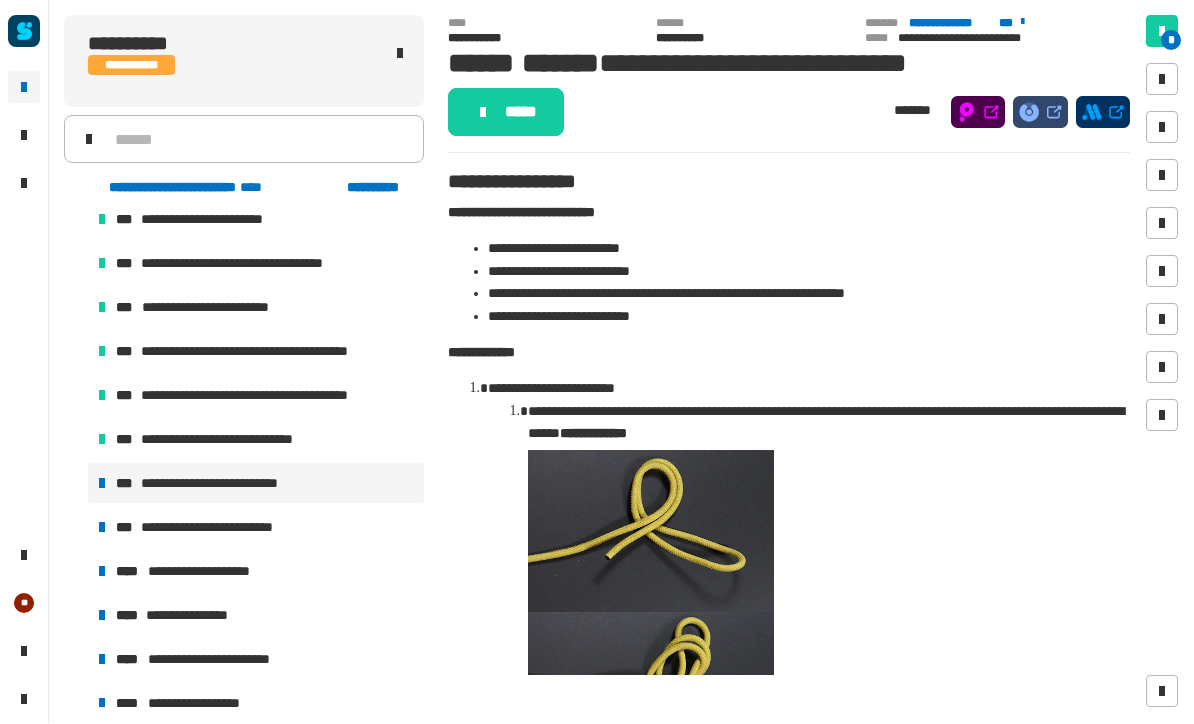 click on "*****" 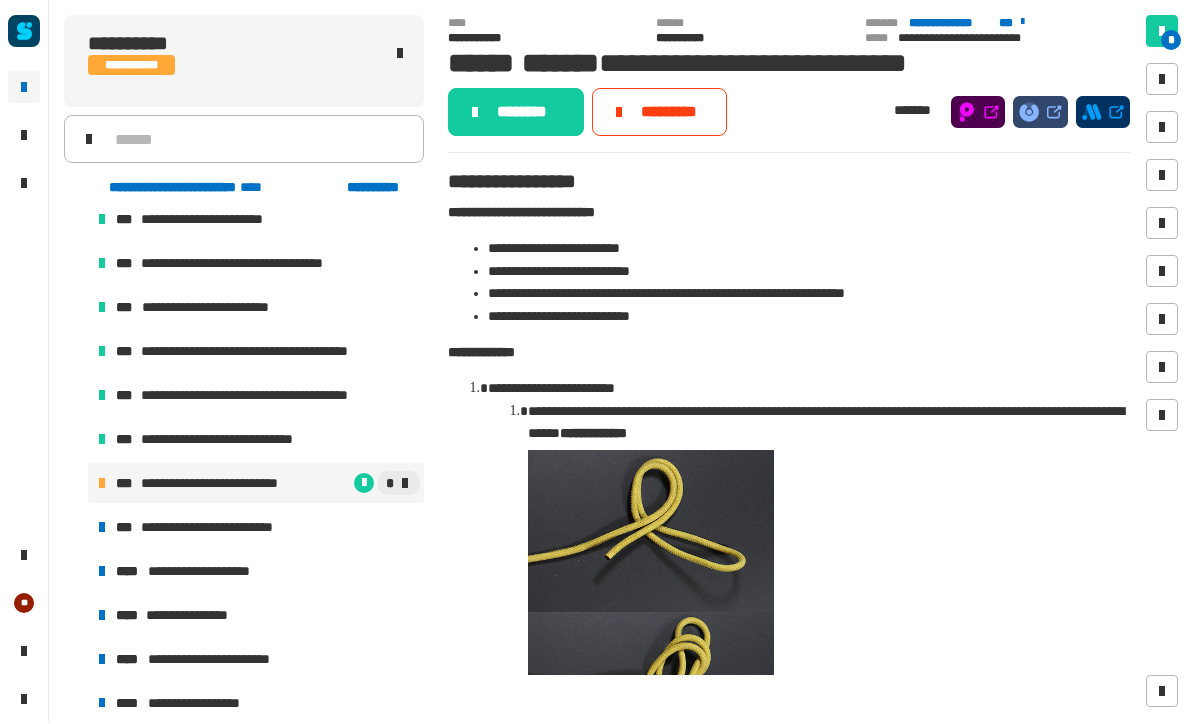 click on "********" 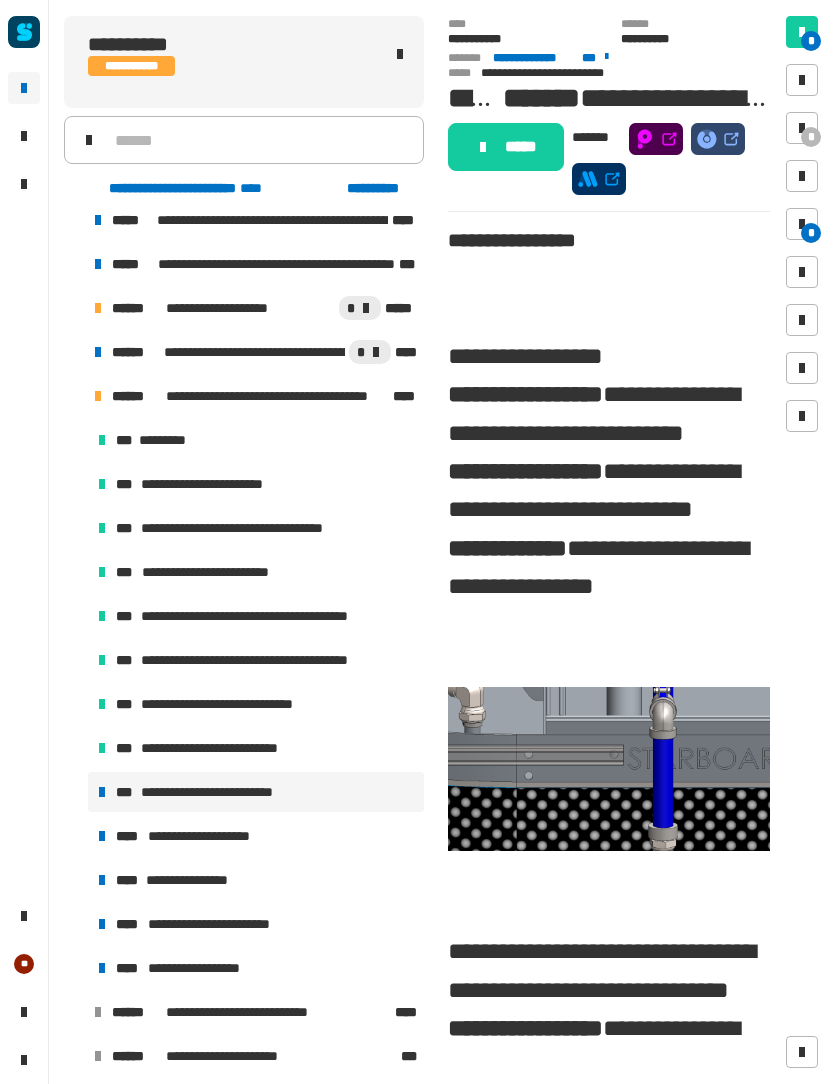 scroll, scrollTop: 229, scrollLeft: 0, axis: vertical 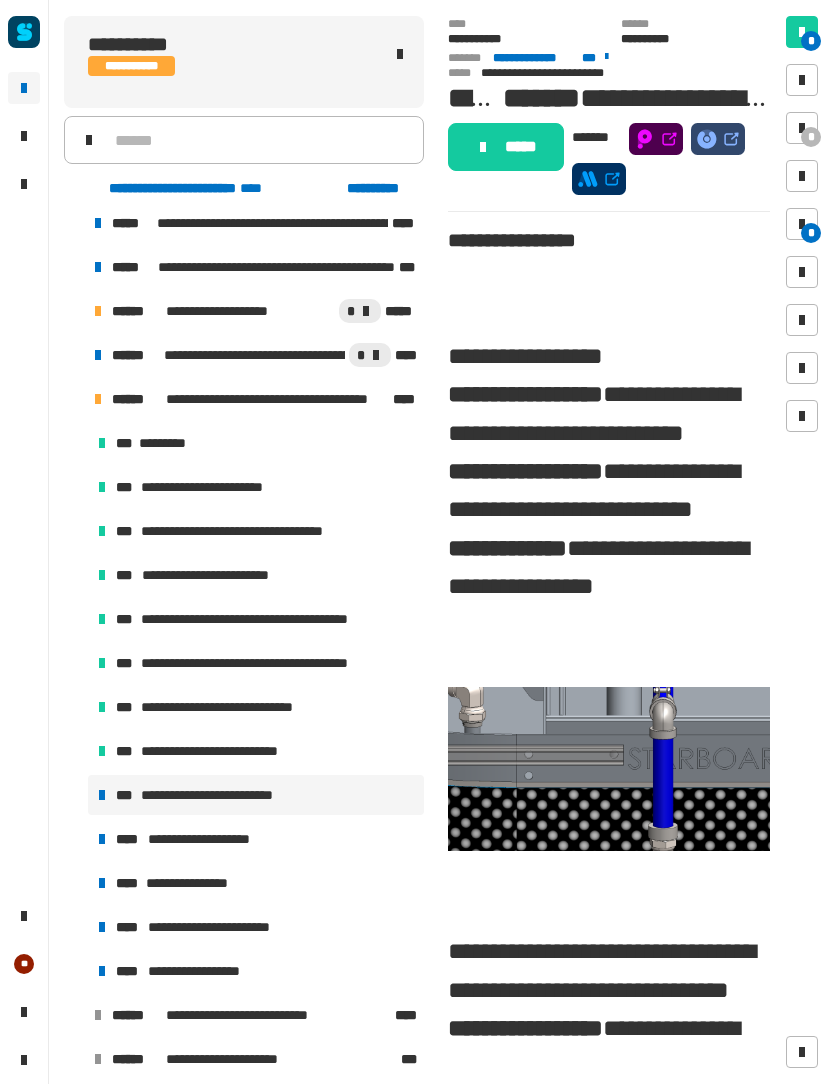 click on "**********" at bounding box center (230, 795) 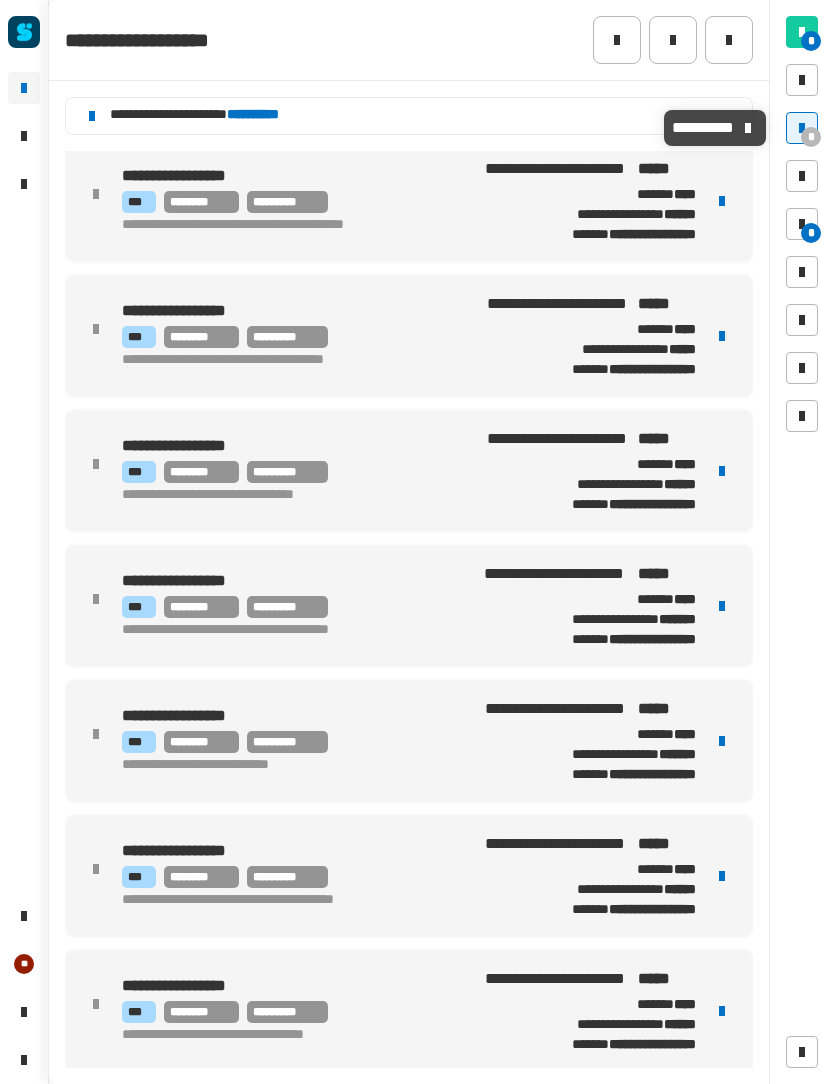 scroll, scrollTop: 144, scrollLeft: 0, axis: vertical 